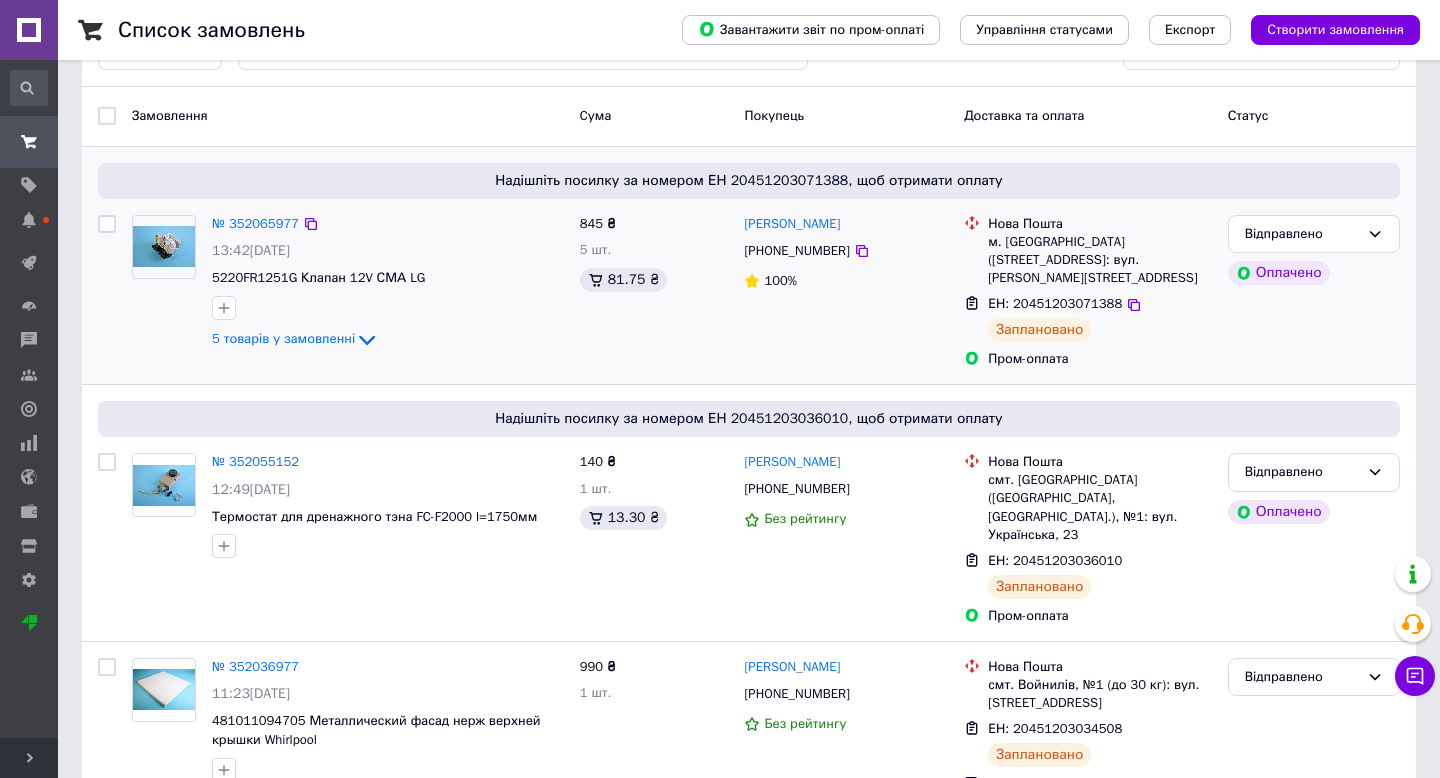 scroll, scrollTop: 0, scrollLeft: 0, axis: both 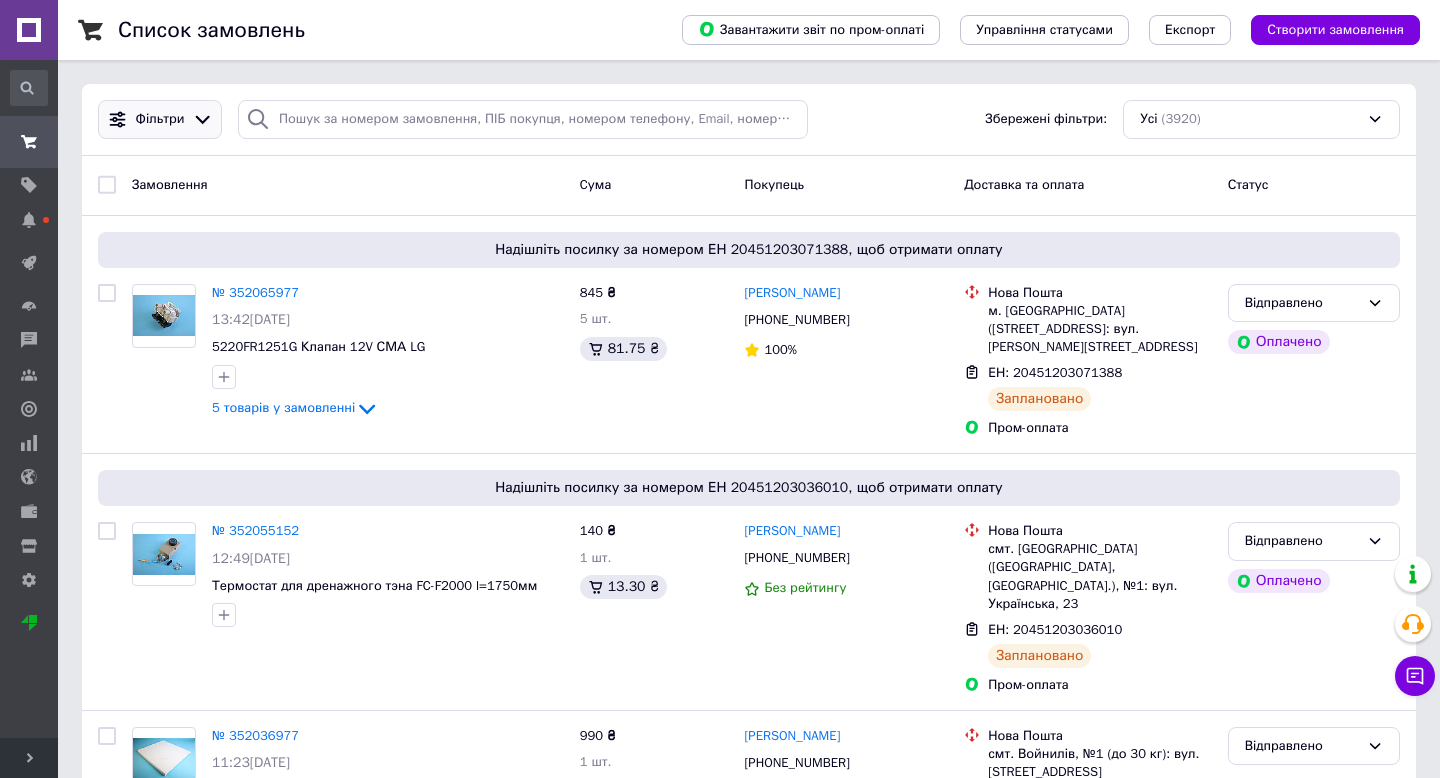 click on "Фільтри" at bounding box center [160, 119] 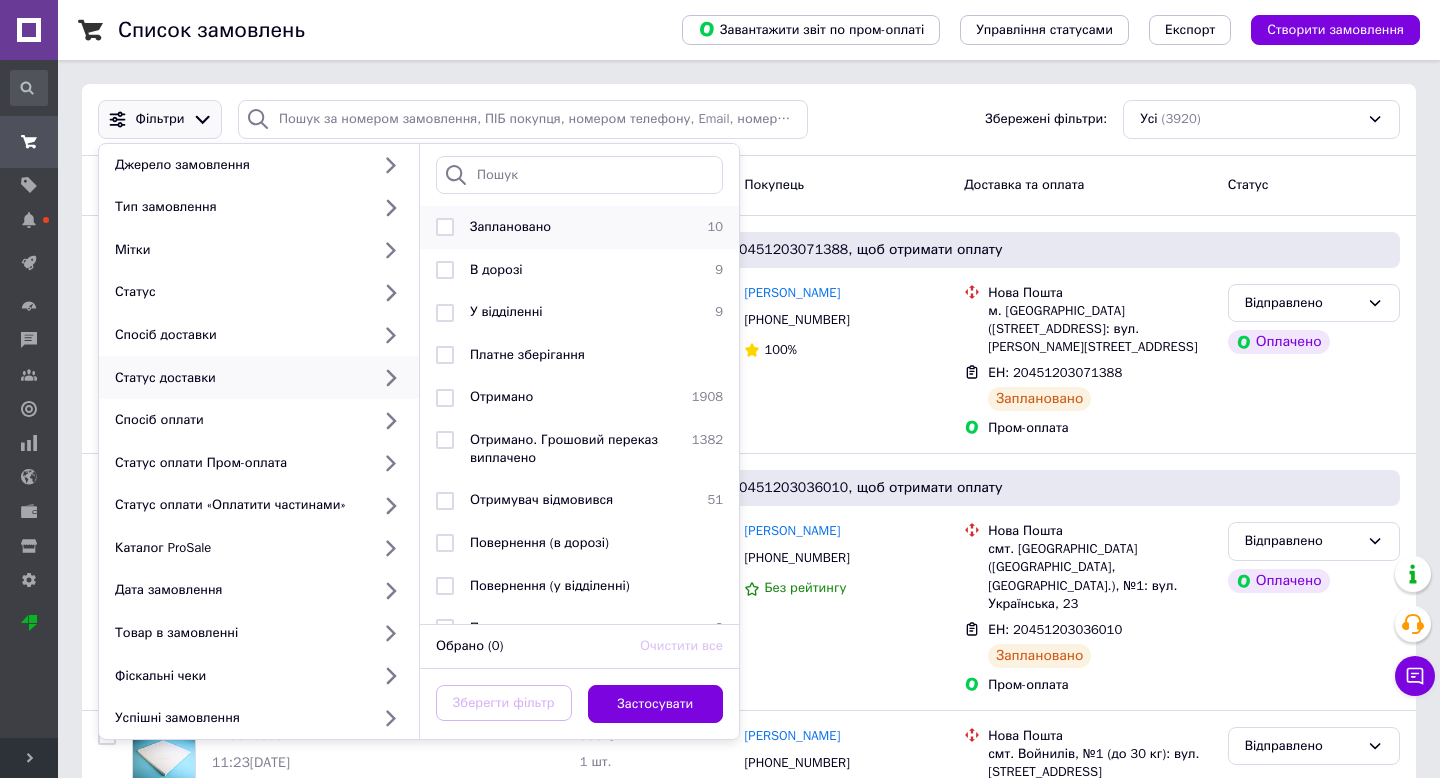 click on "Заплановано" at bounding box center [510, 226] 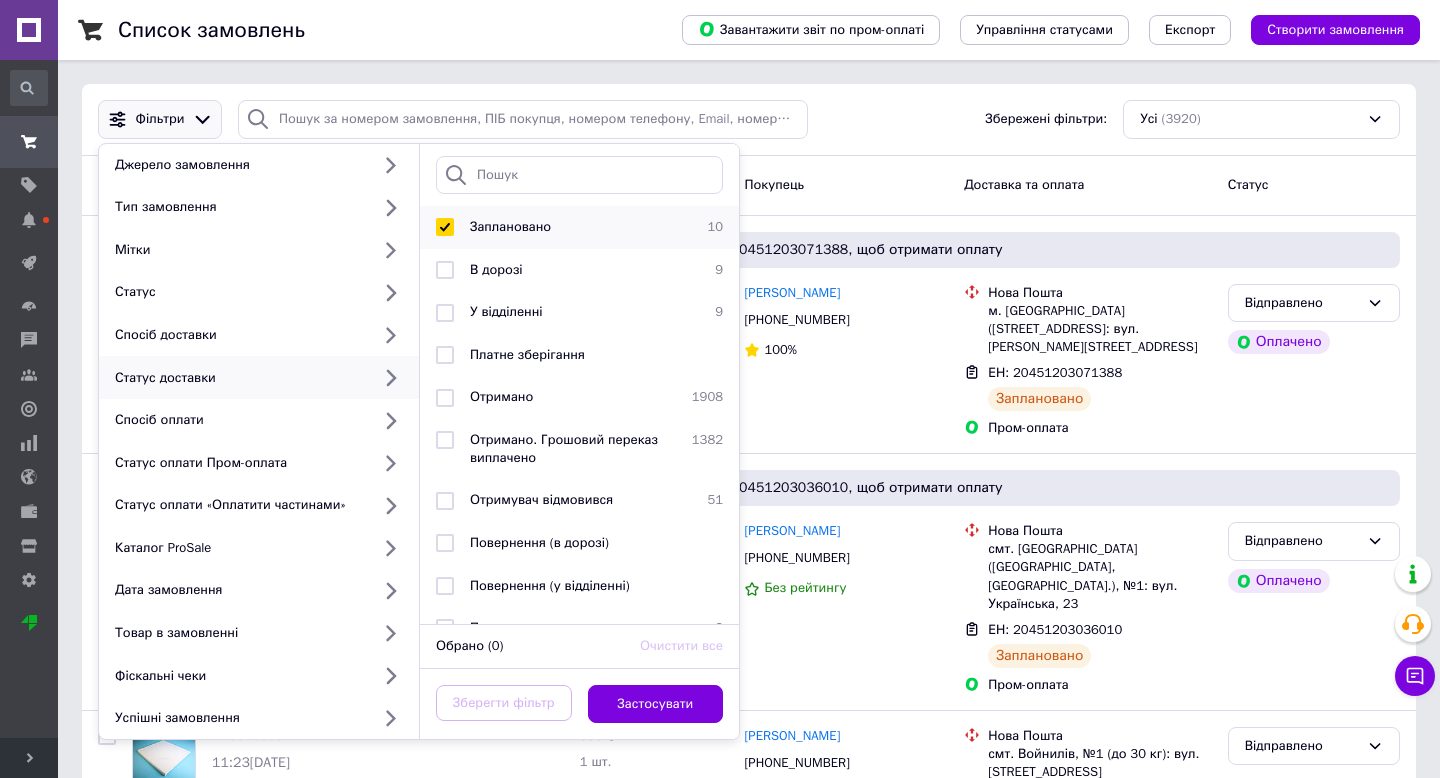 checkbox on "true" 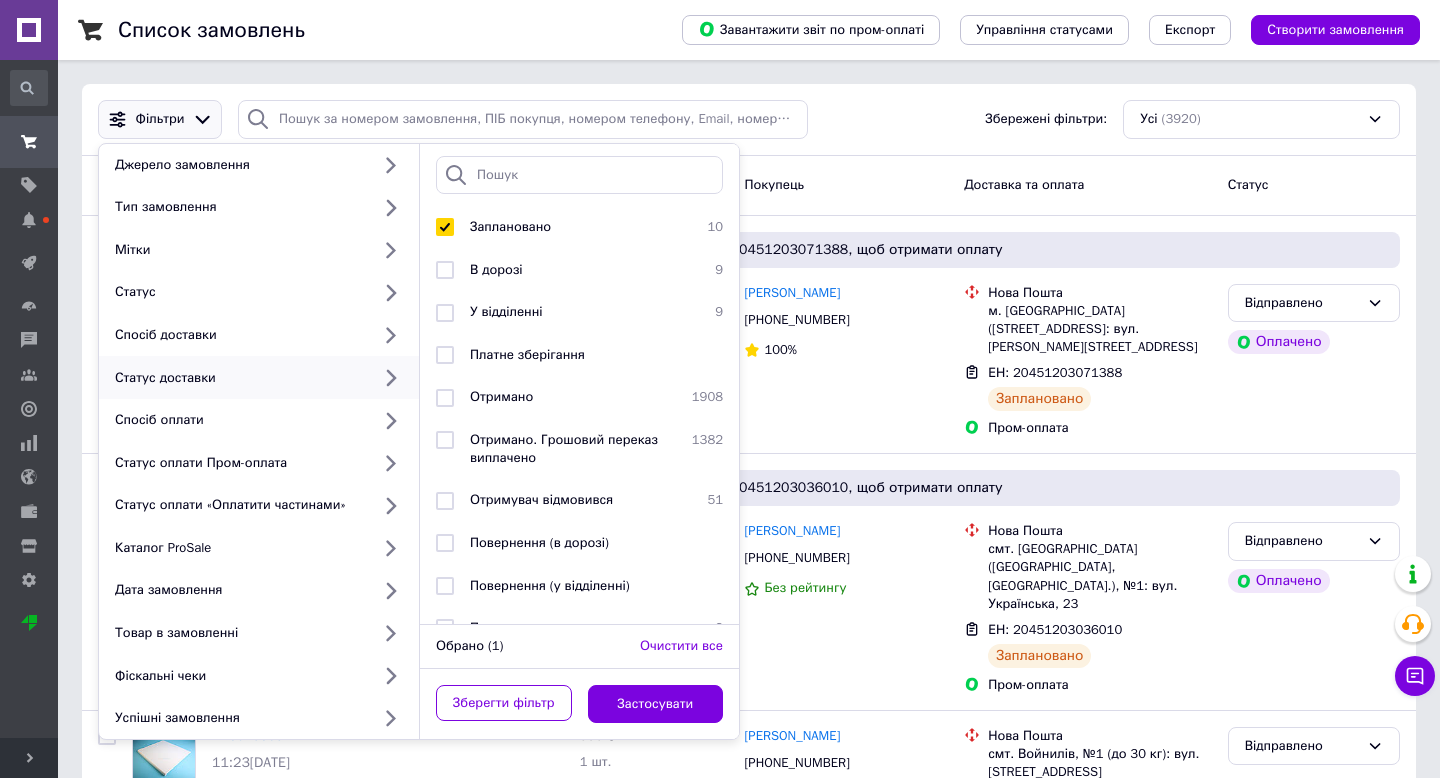 click on "Зберегти фільтр Застосувати" at bounding box center (579, 704) 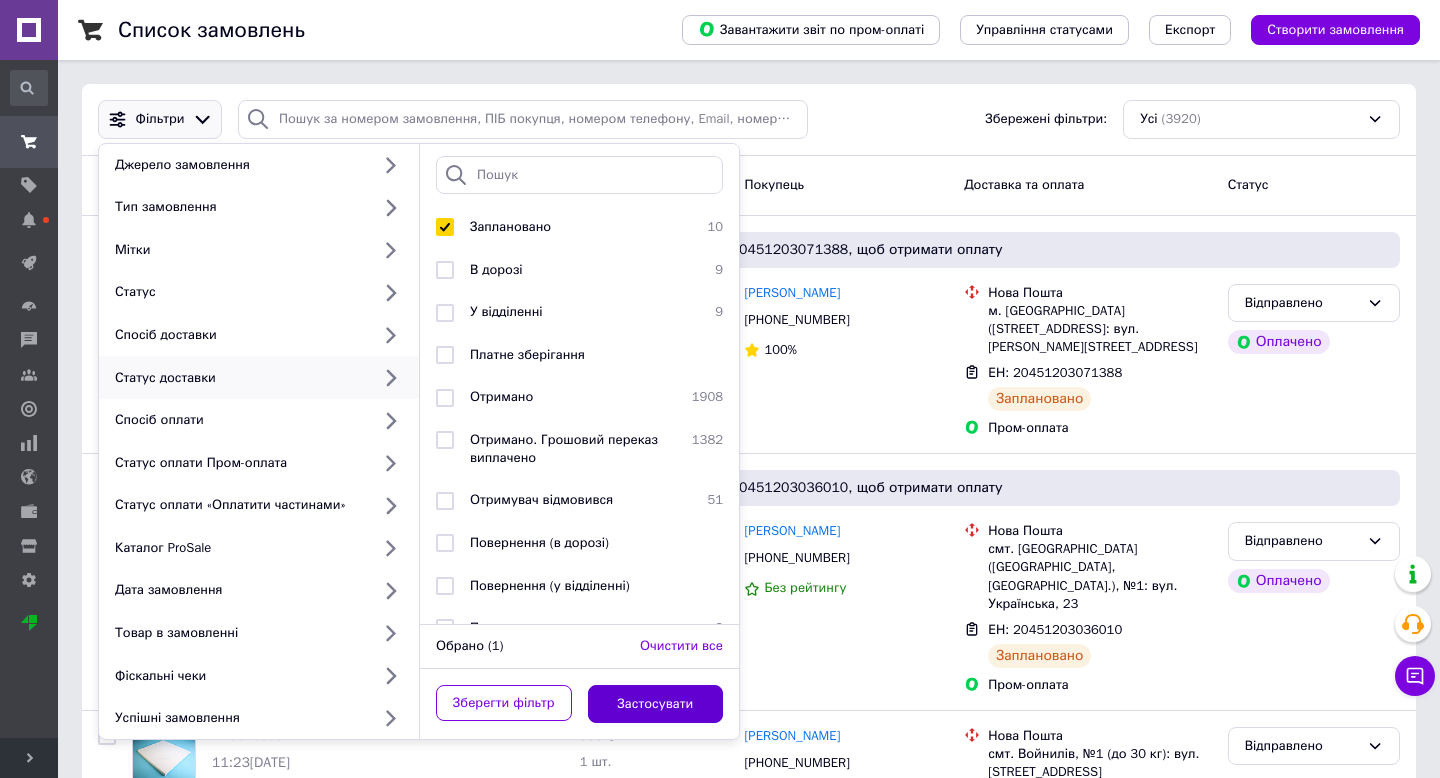 click on "Застосувати" at bounding box center (656, 704) 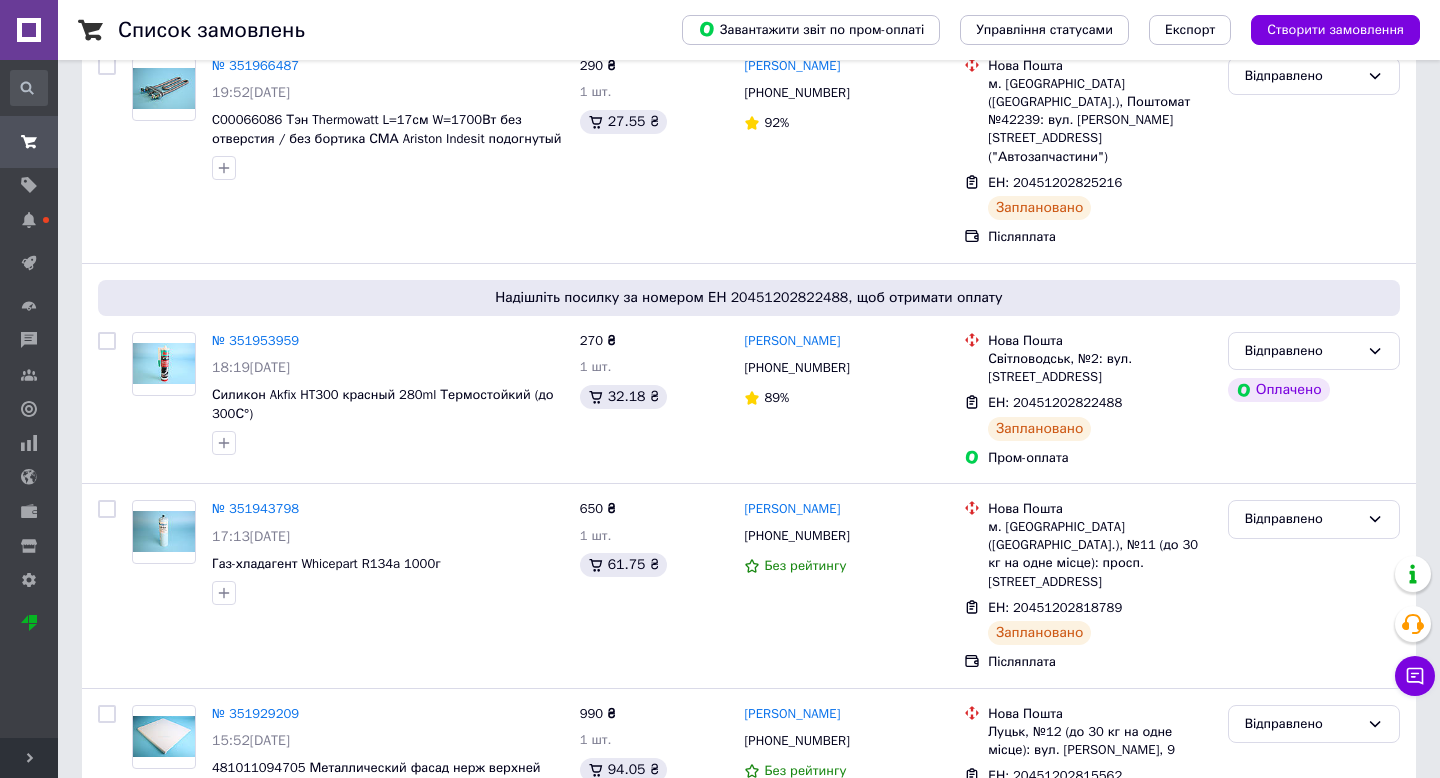 scroll, scrollTop: 1446, scrollLeft: 0, axis: vertical 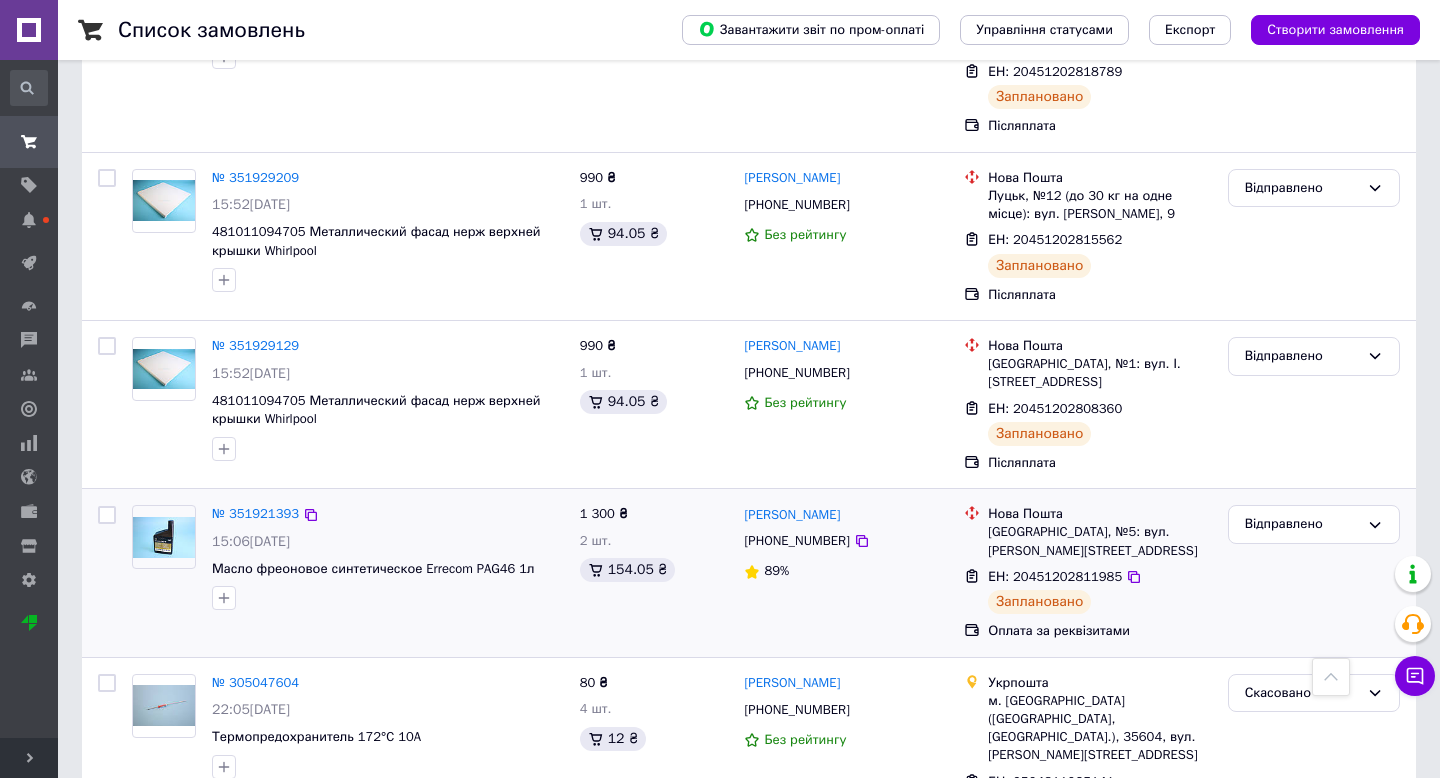 drag, startPoint x: 742, startPoint y: 447, endPoint x: 865, endPoint y: 450, distance: 123.03658 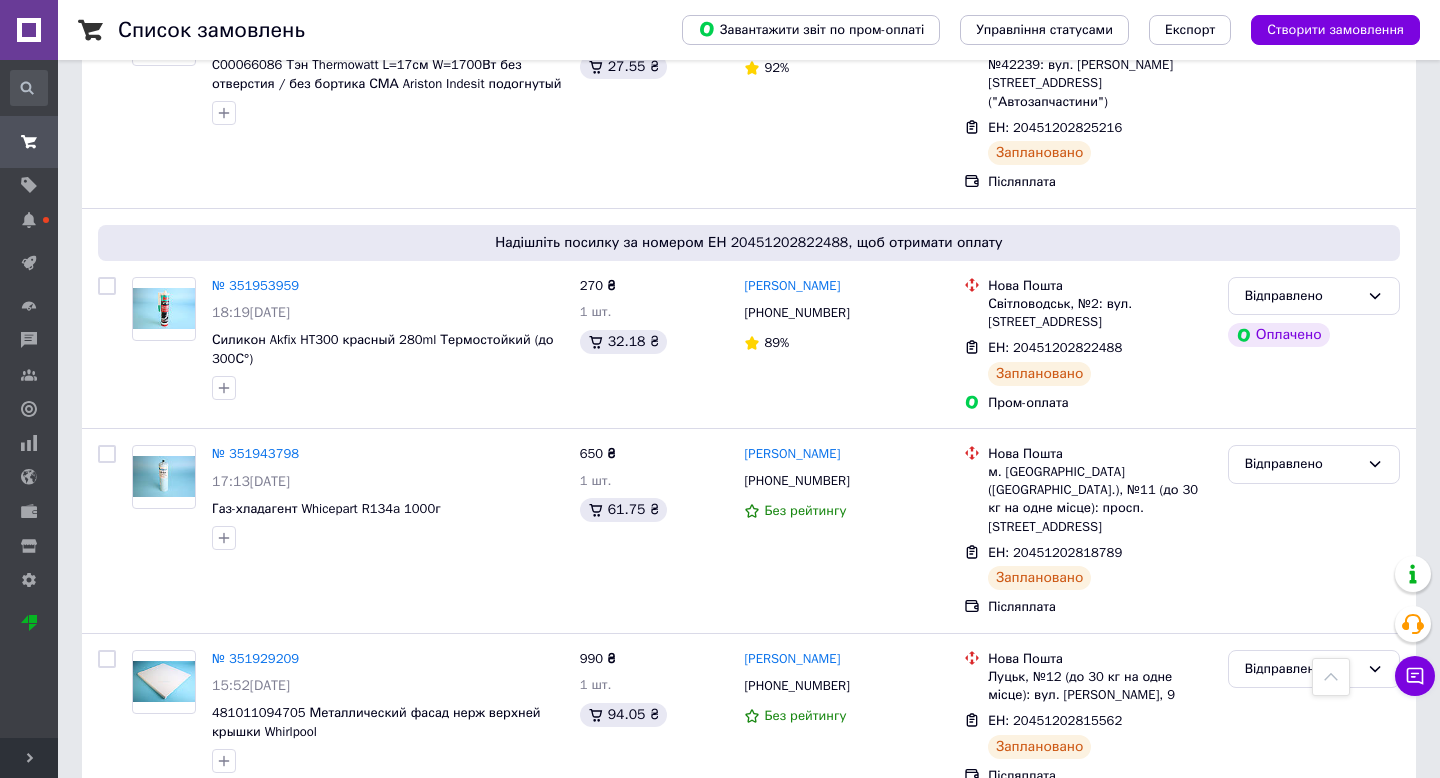 scroll, scrollTop: 1446, scrollLeft: 0, axis: vertical 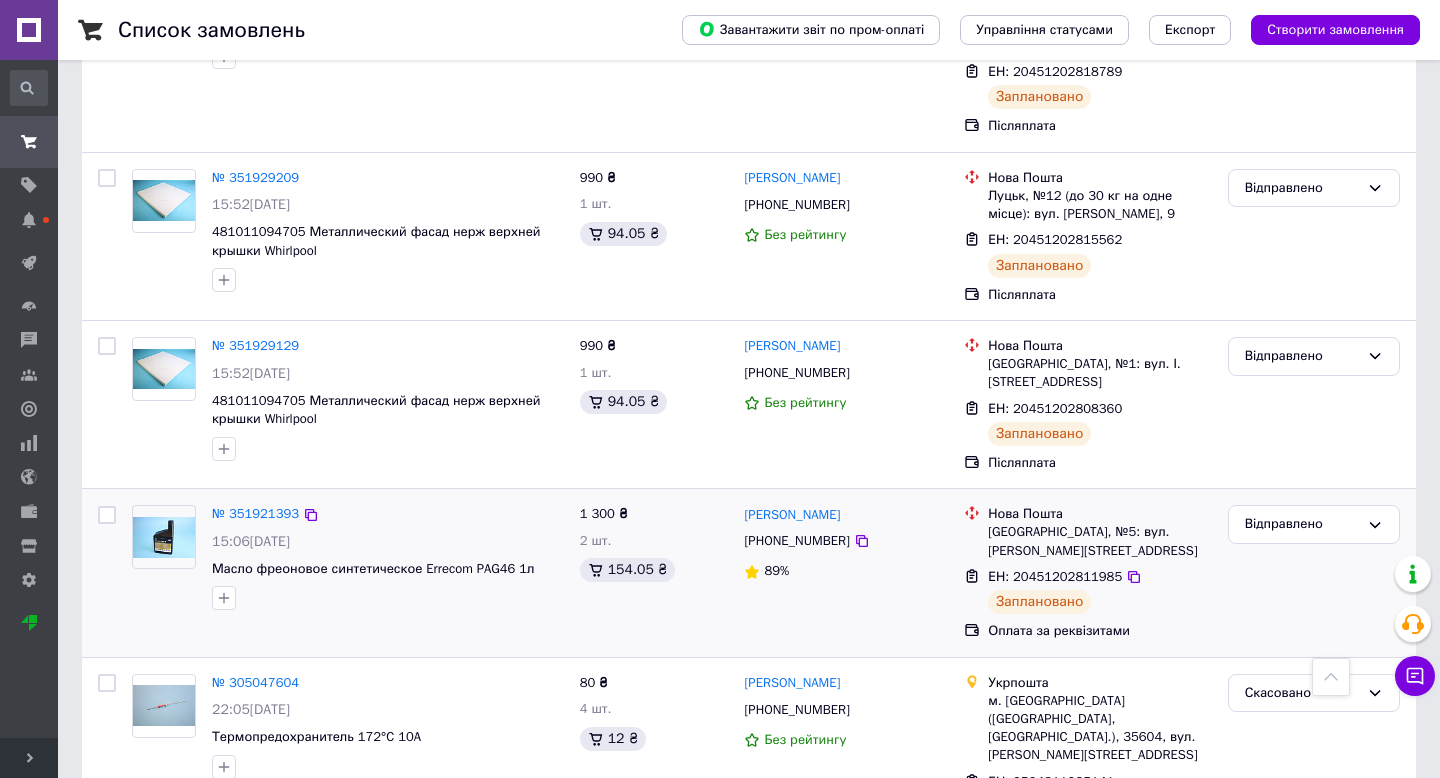 copy on "[PERSON_NAME]" 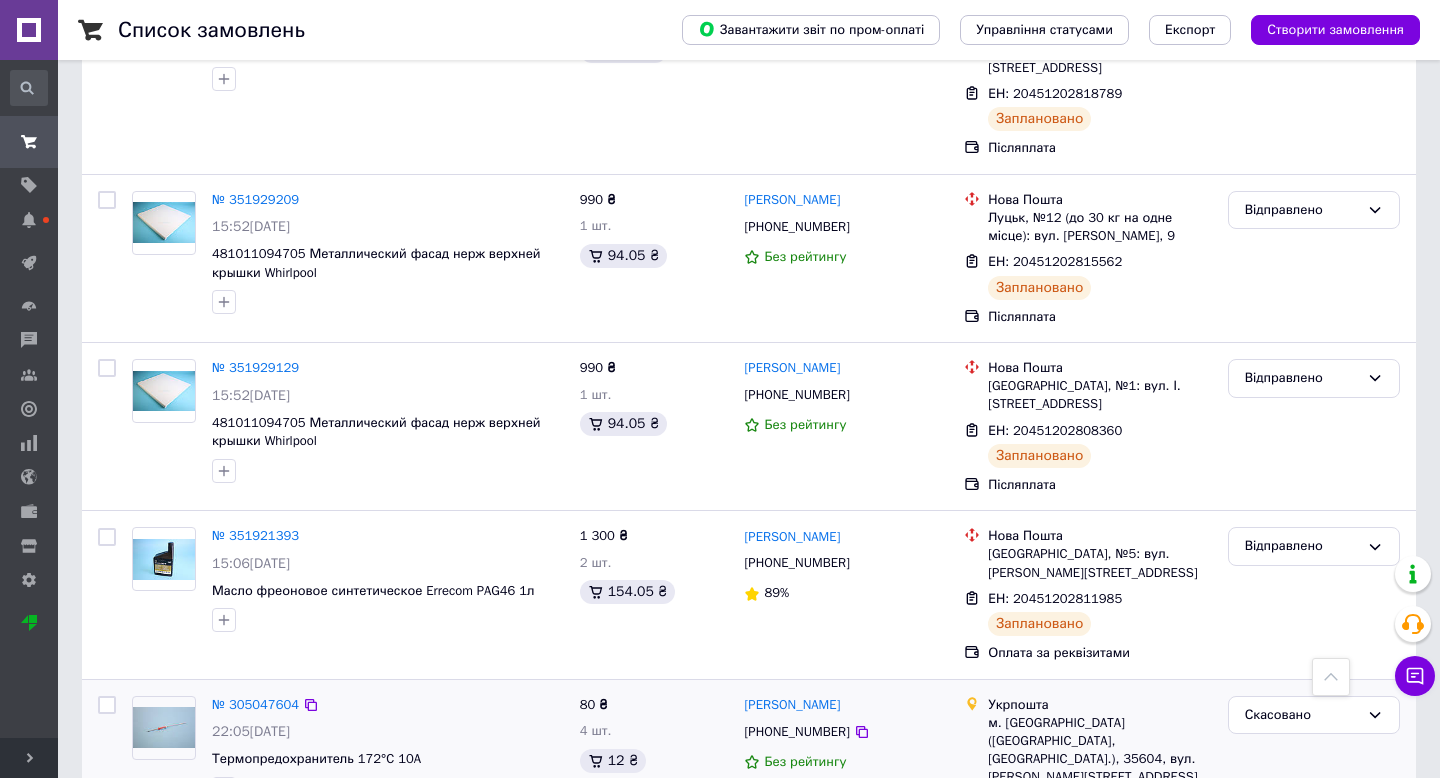 scroll, scrollTop: 1446, scrollLeft: 0, axis: vertical 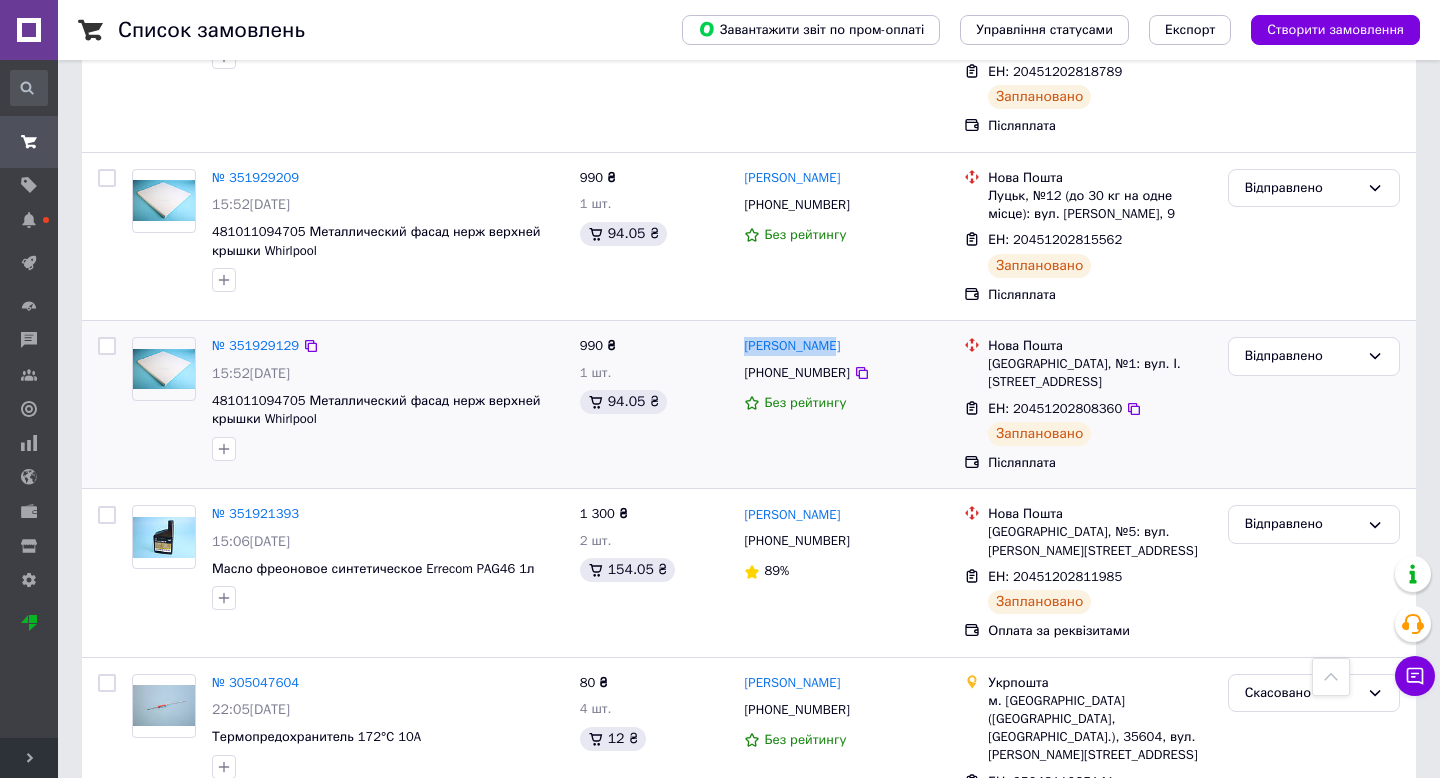 drag, startPoint x: 741, startPoint y: 279, endPoint x: 847, endPoint y: 279, distance: 106 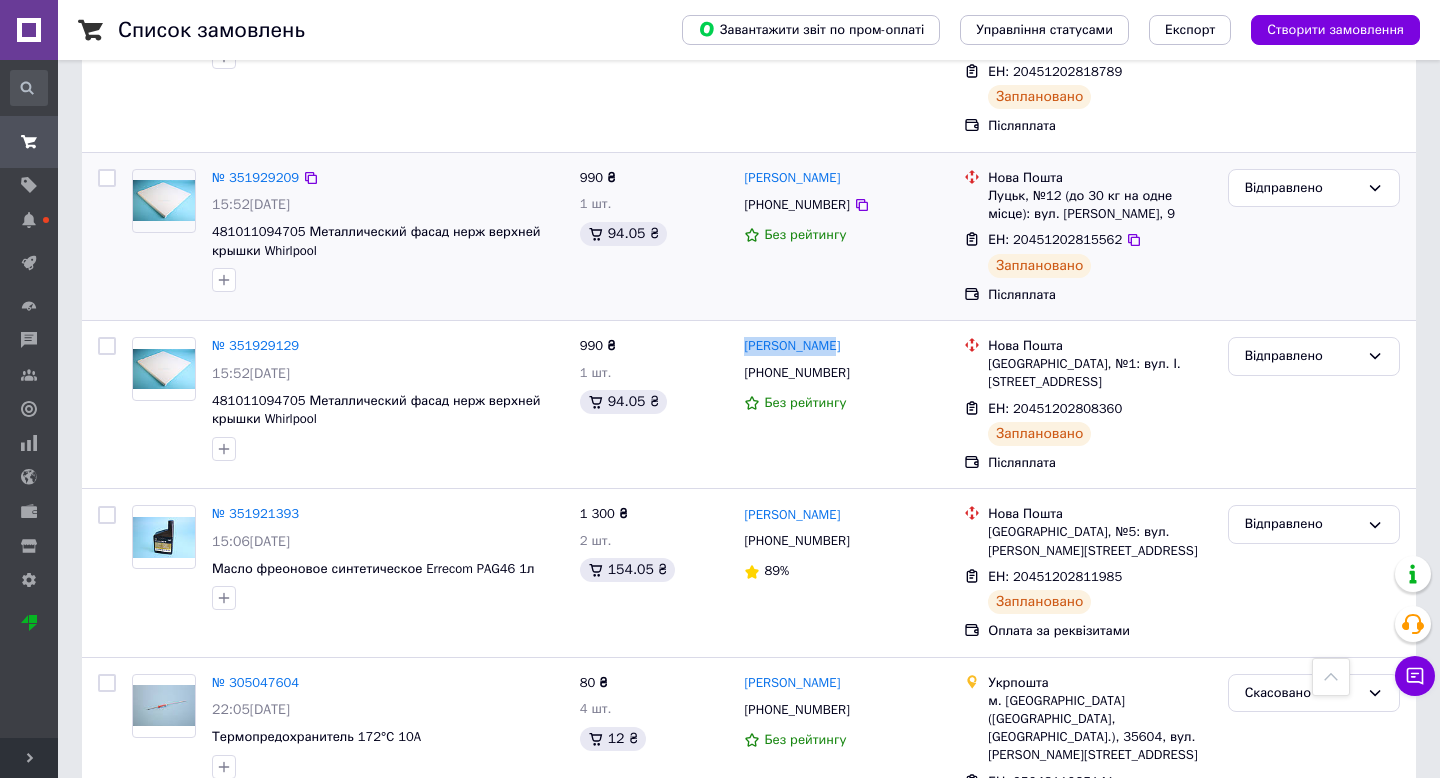 drag, startPoint x: 887, startPoint y: 104, endPoint x: 743, endPoint y: 113, distance: 144.28098 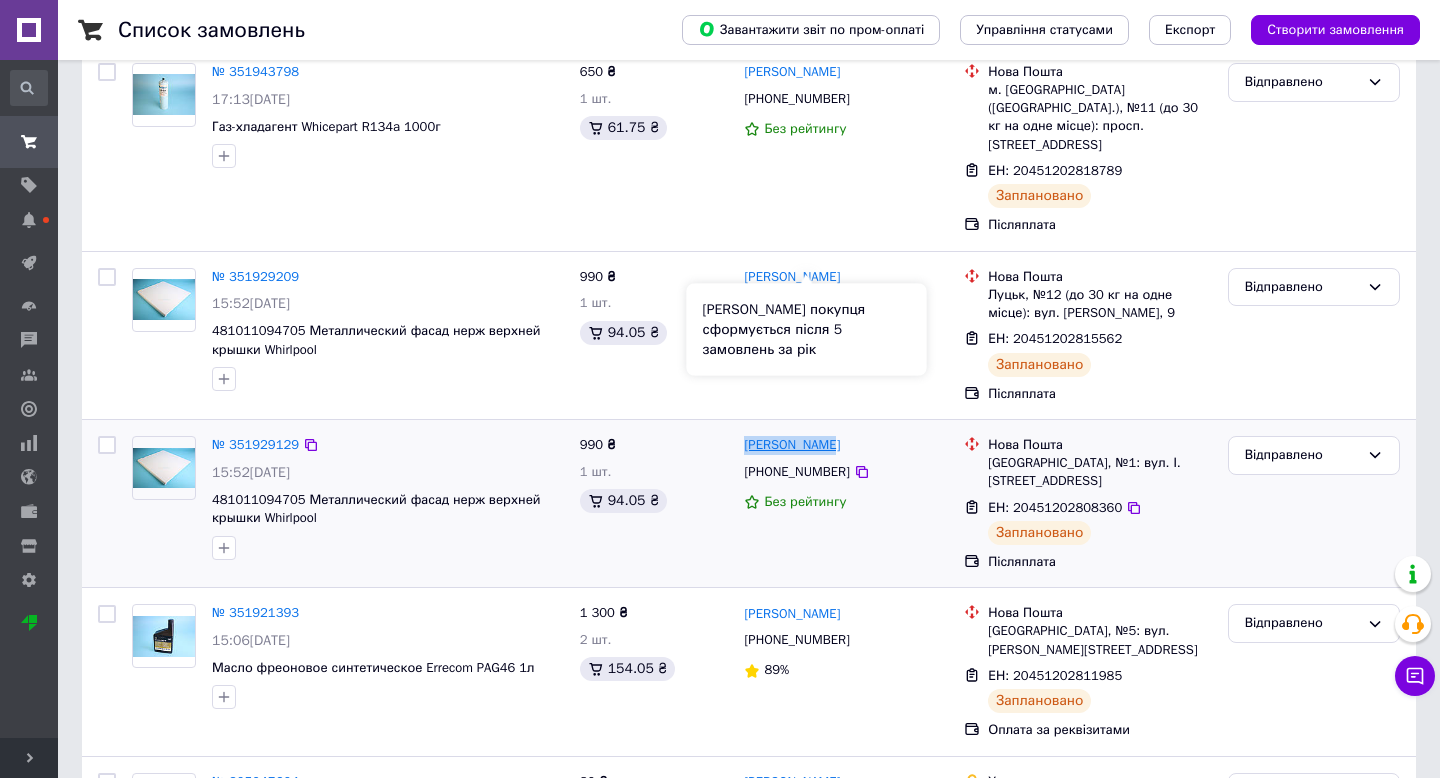 scroll, scrollTop: 1446, scrollLeft: 0, axis: vertical 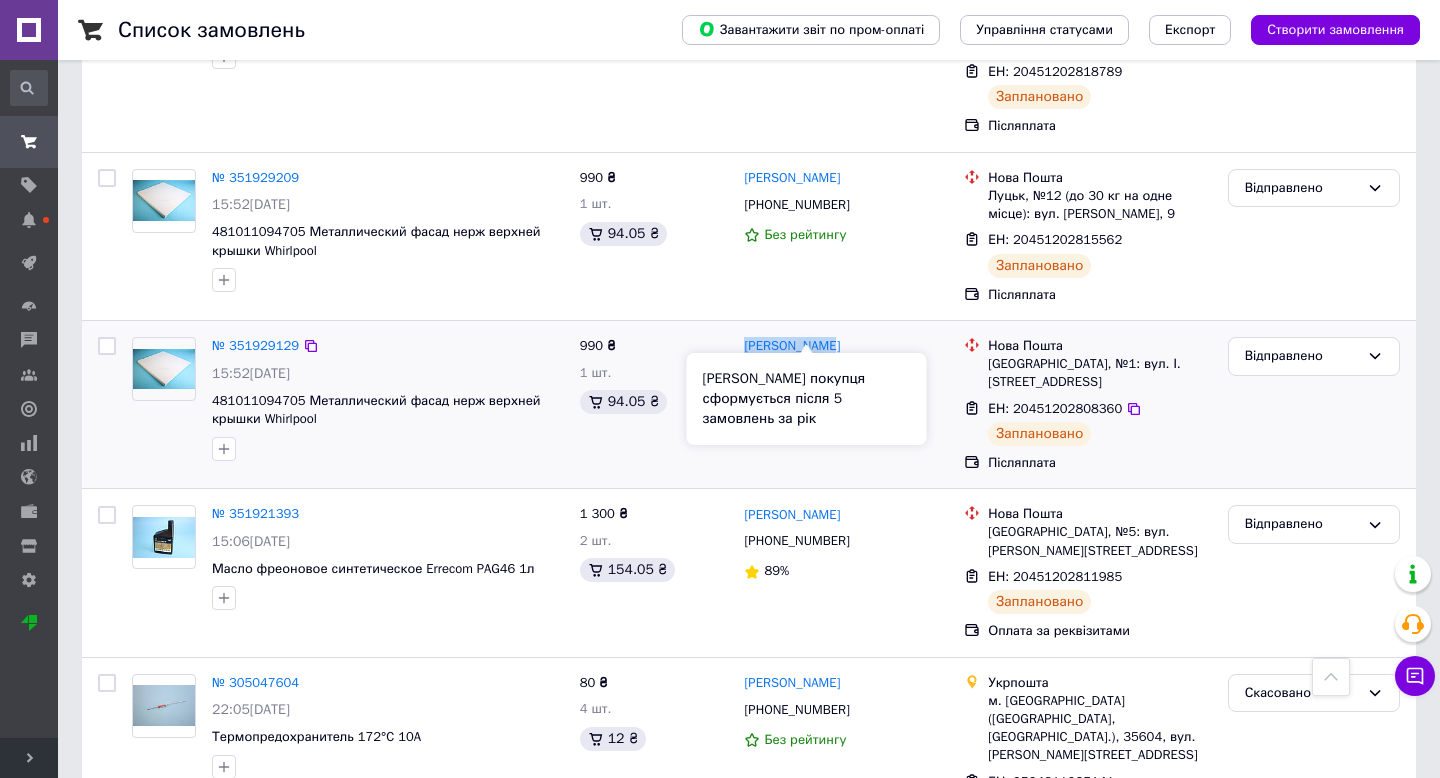copy on "[PERSON_NAME]" 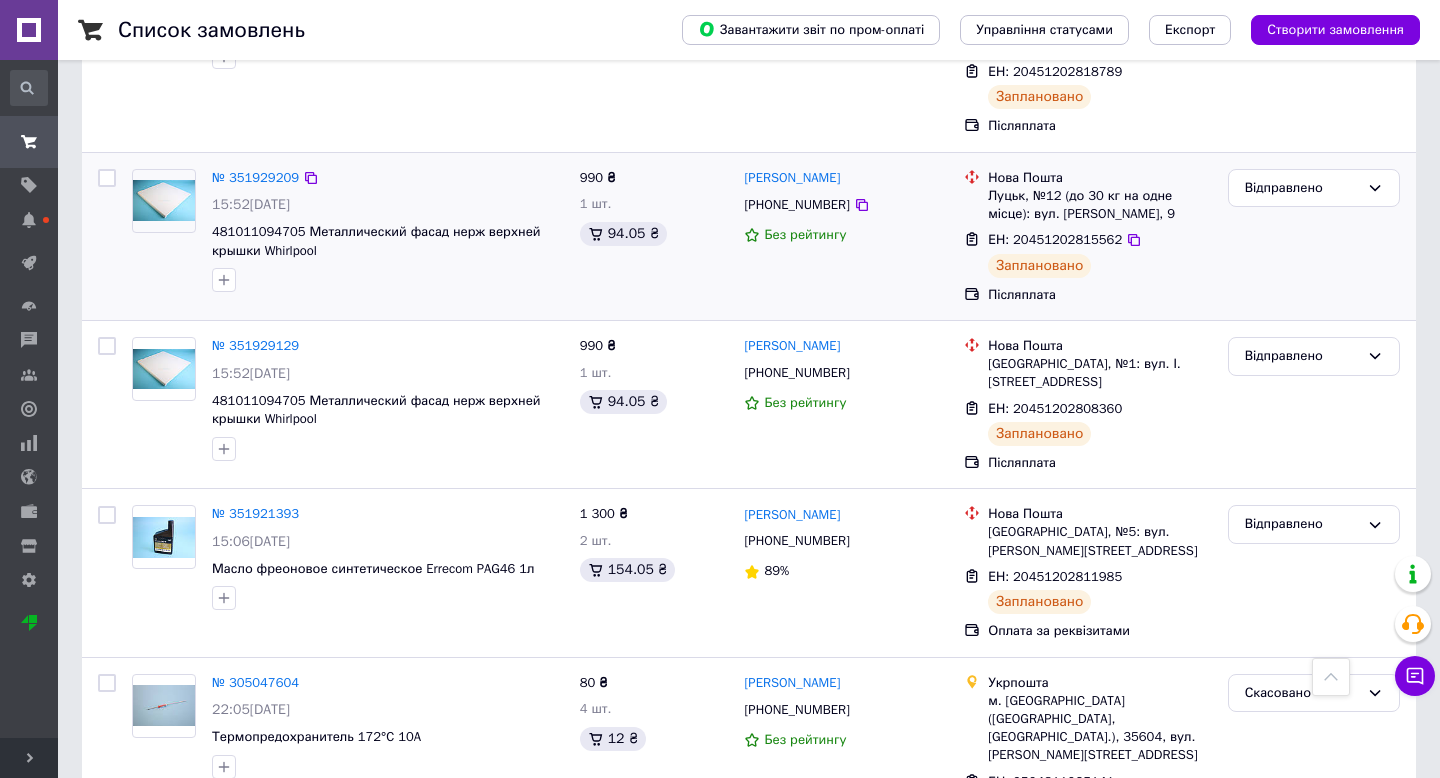 click on "[PHONE_NUMBER]" at bounding box center [796, 205] 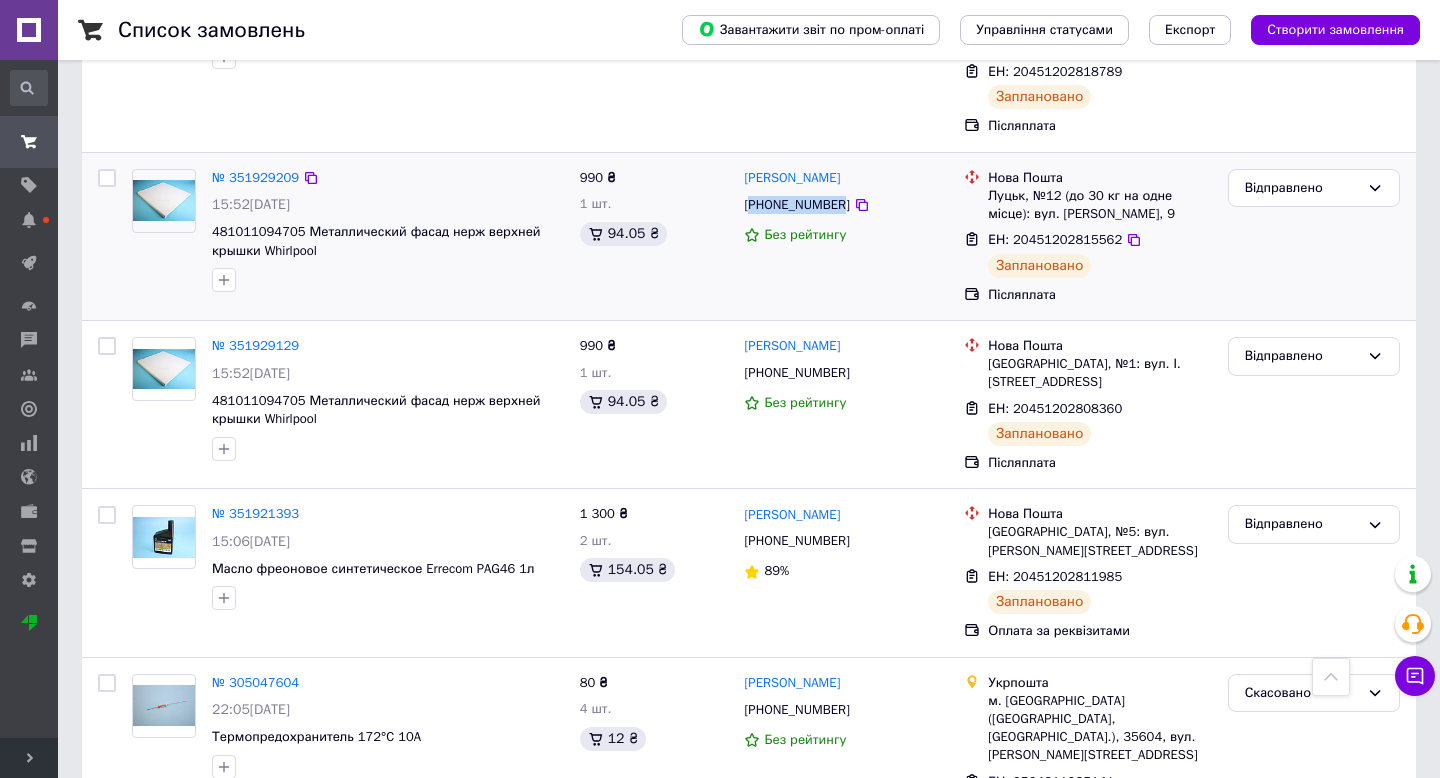 click on "[PHONE_NUMBER]" at bounding box center [796, 205] 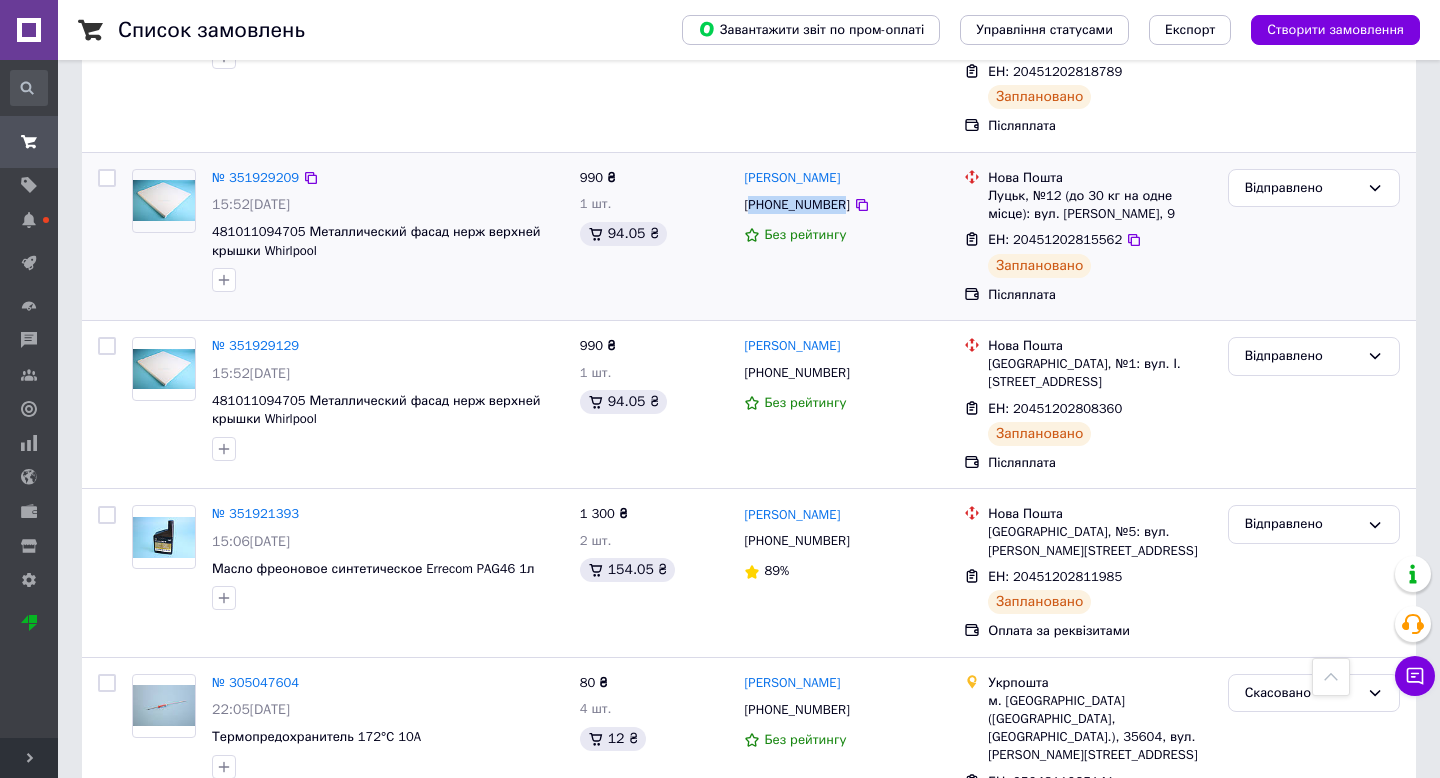 drag, startPoint x: 892, startPoint y: 108, endPoint x: 710, endPoint y: 107, distance: 182.00275 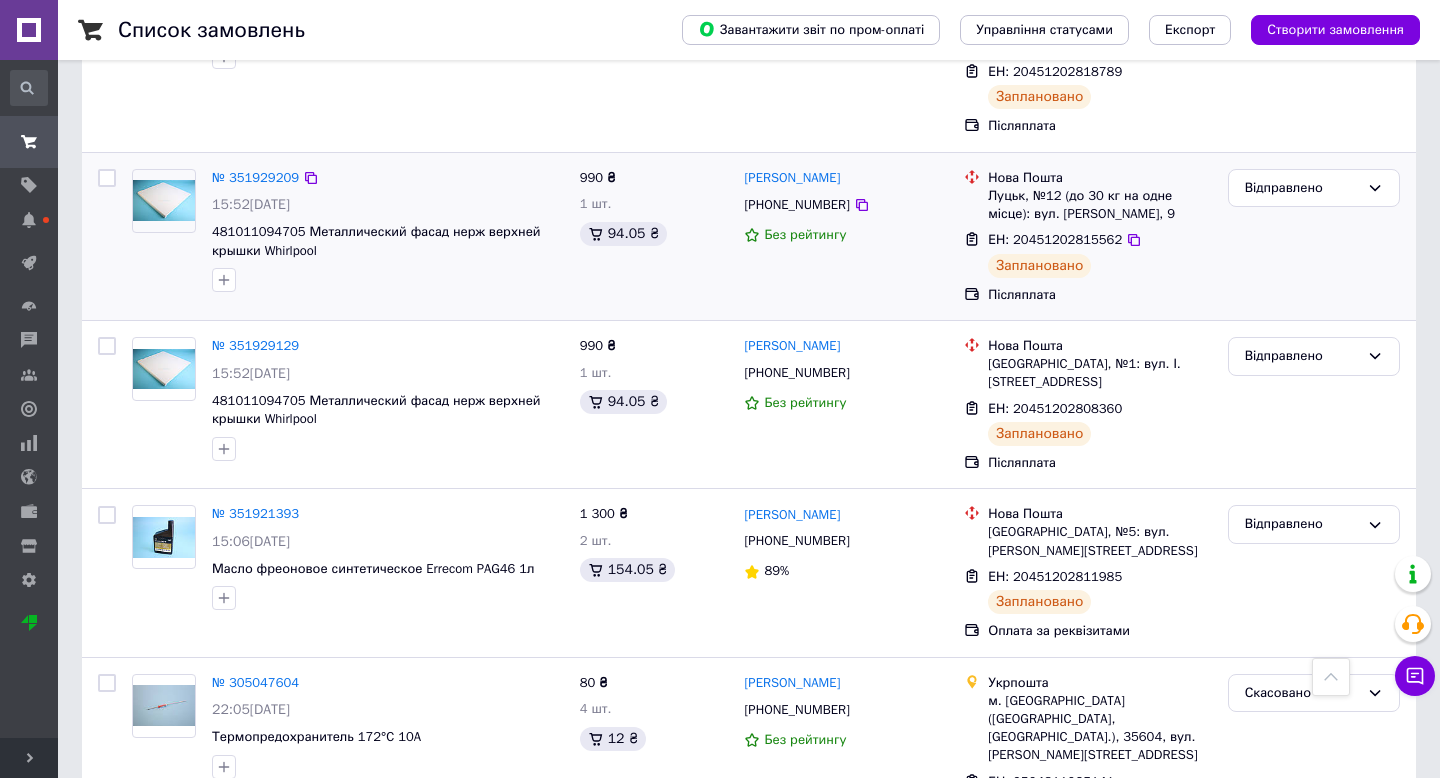 copy on "[PERSON_NAME]" 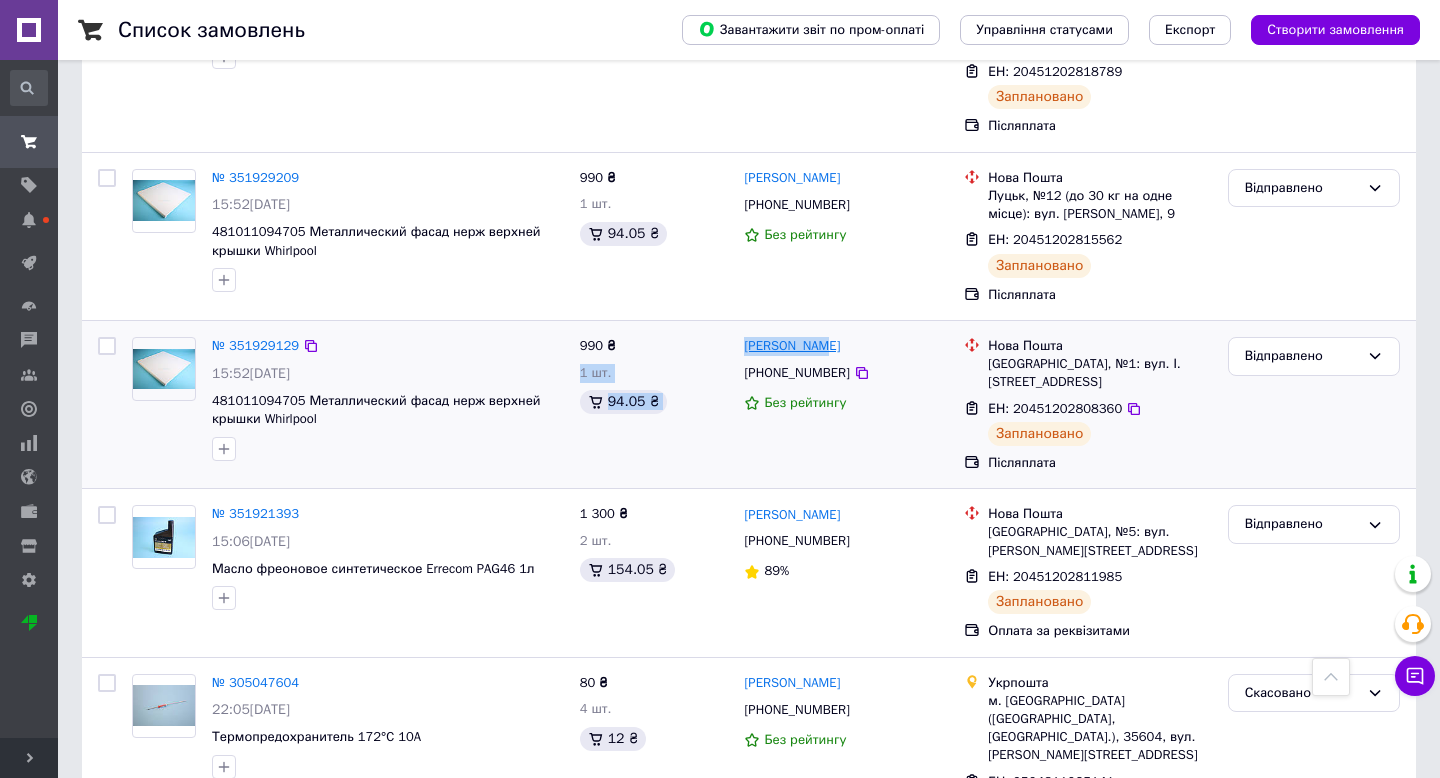 drag, startPoint x: 732, startPoint y: 279, endPoint x: 834, endPoint y: 278, distance: 102.0049 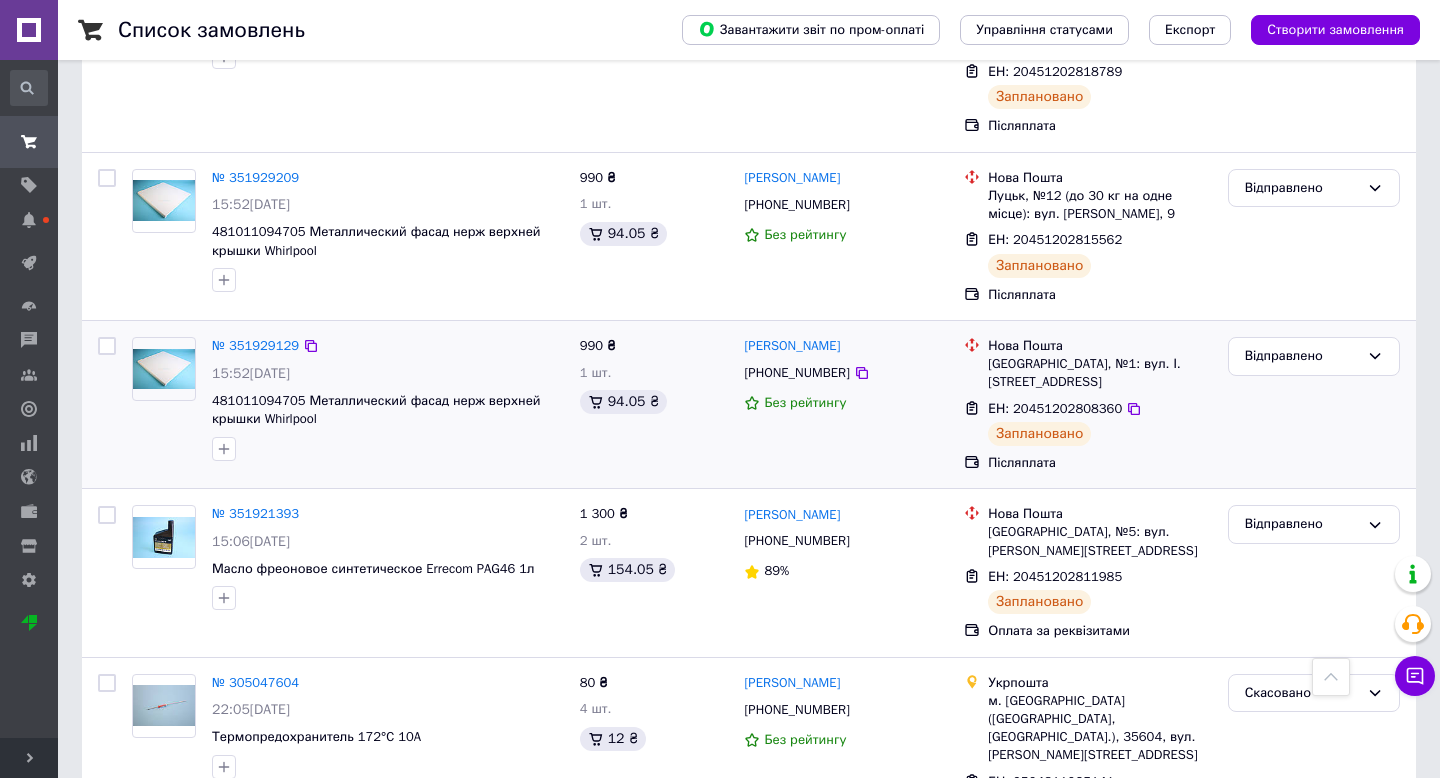 click on "[PERSON_NAME]" at bounding box center [846, 346] 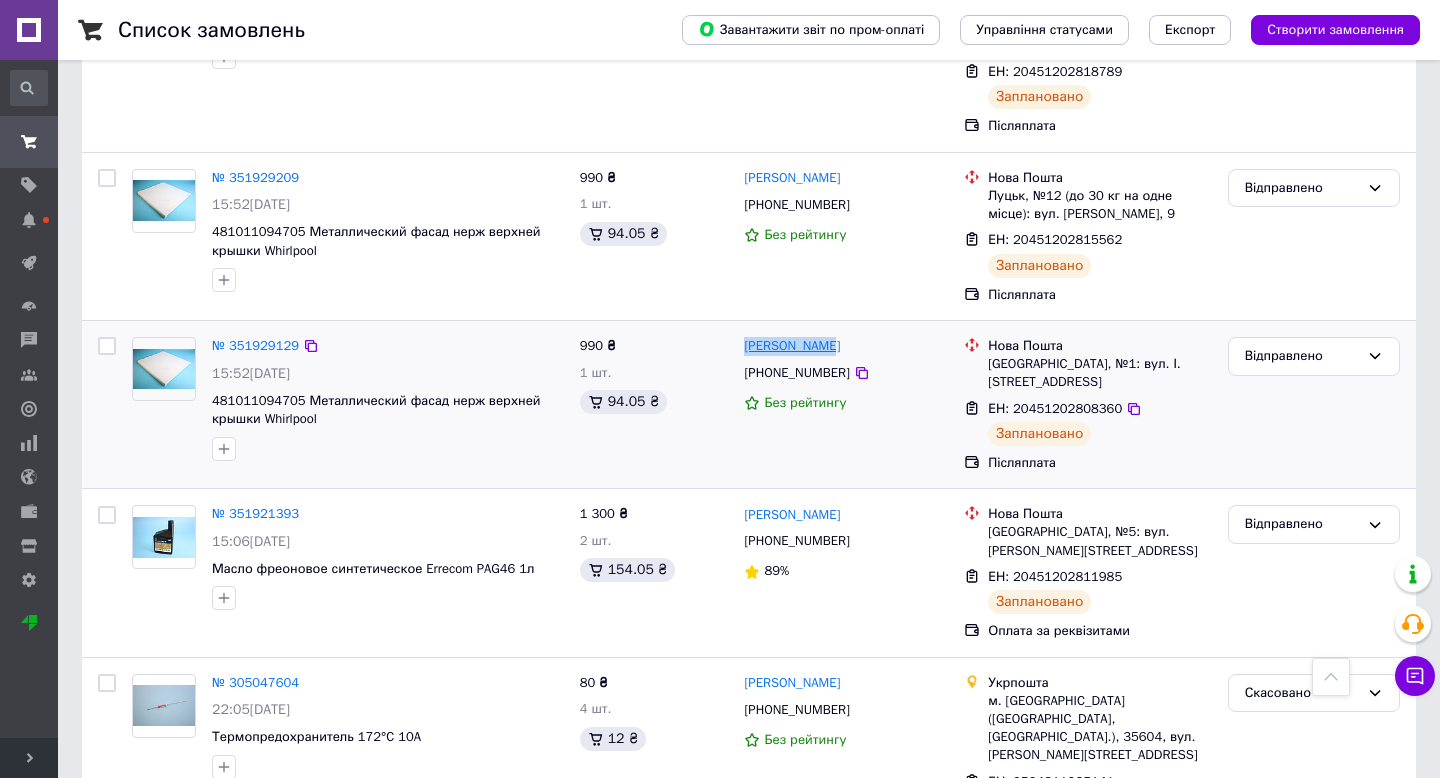 drag, startPoint x: 862, startPoint y: 278, endPoint x: 768, endPoint y: 275, distance: 94.04786 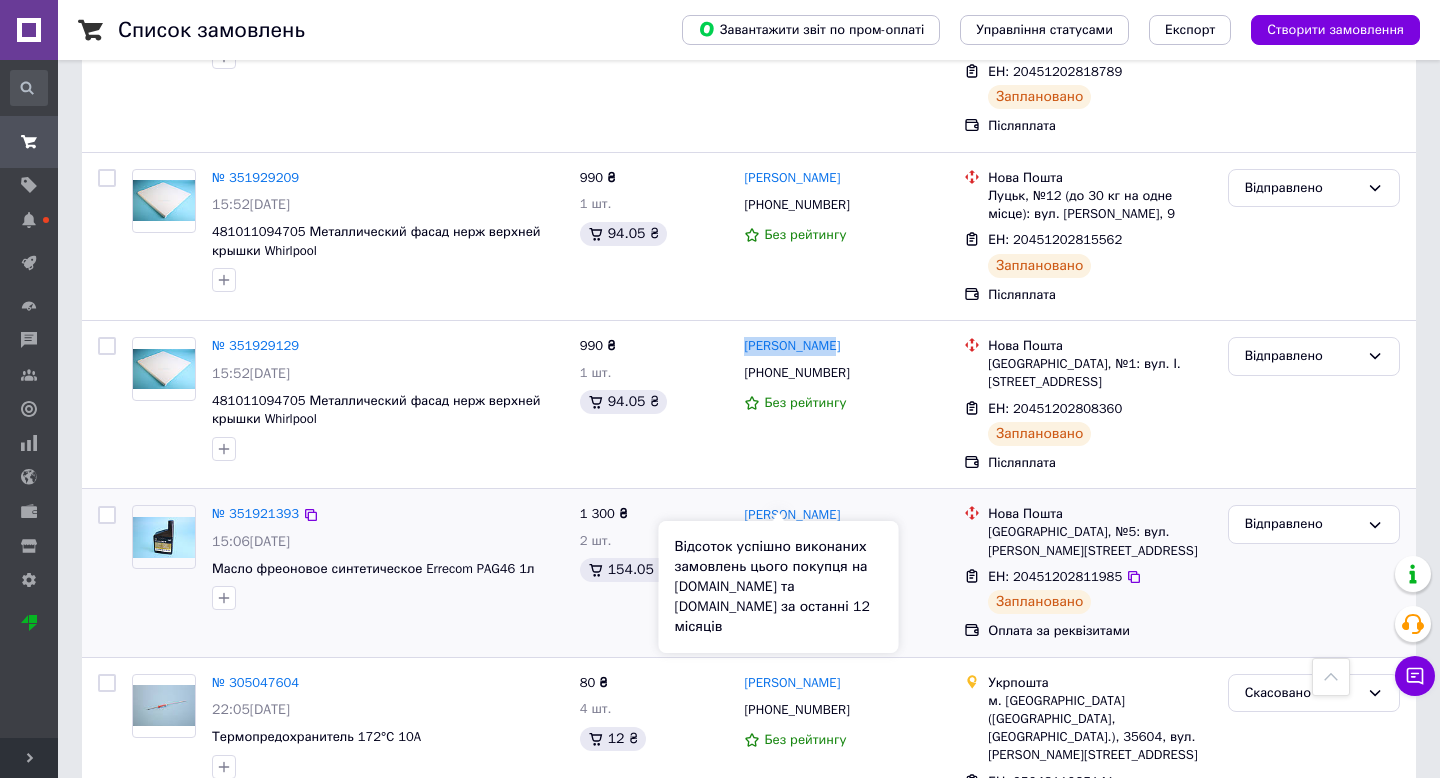 copy on "[PERSON_NAME]" 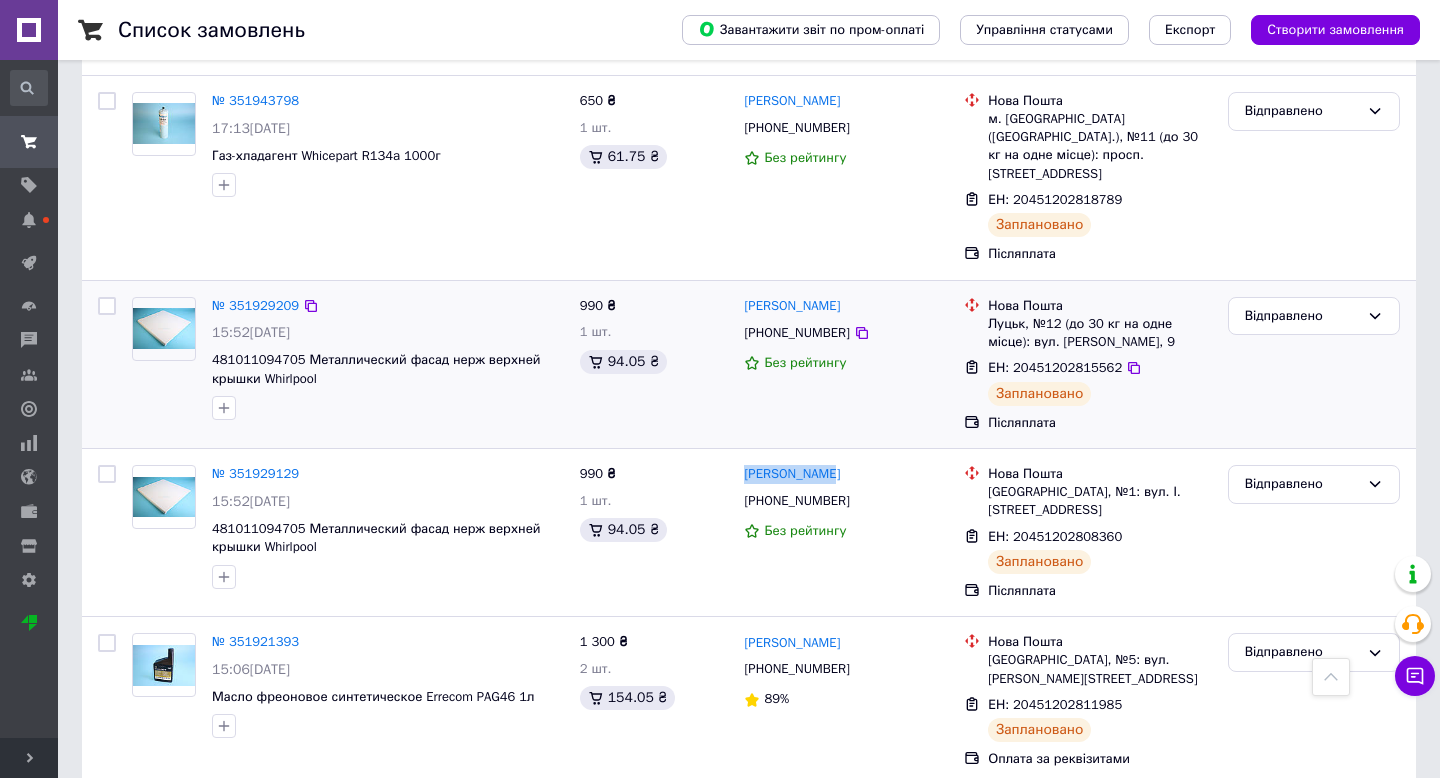 scroll, scrollTop: 1259, scrollLeft: 0, axis: vertical 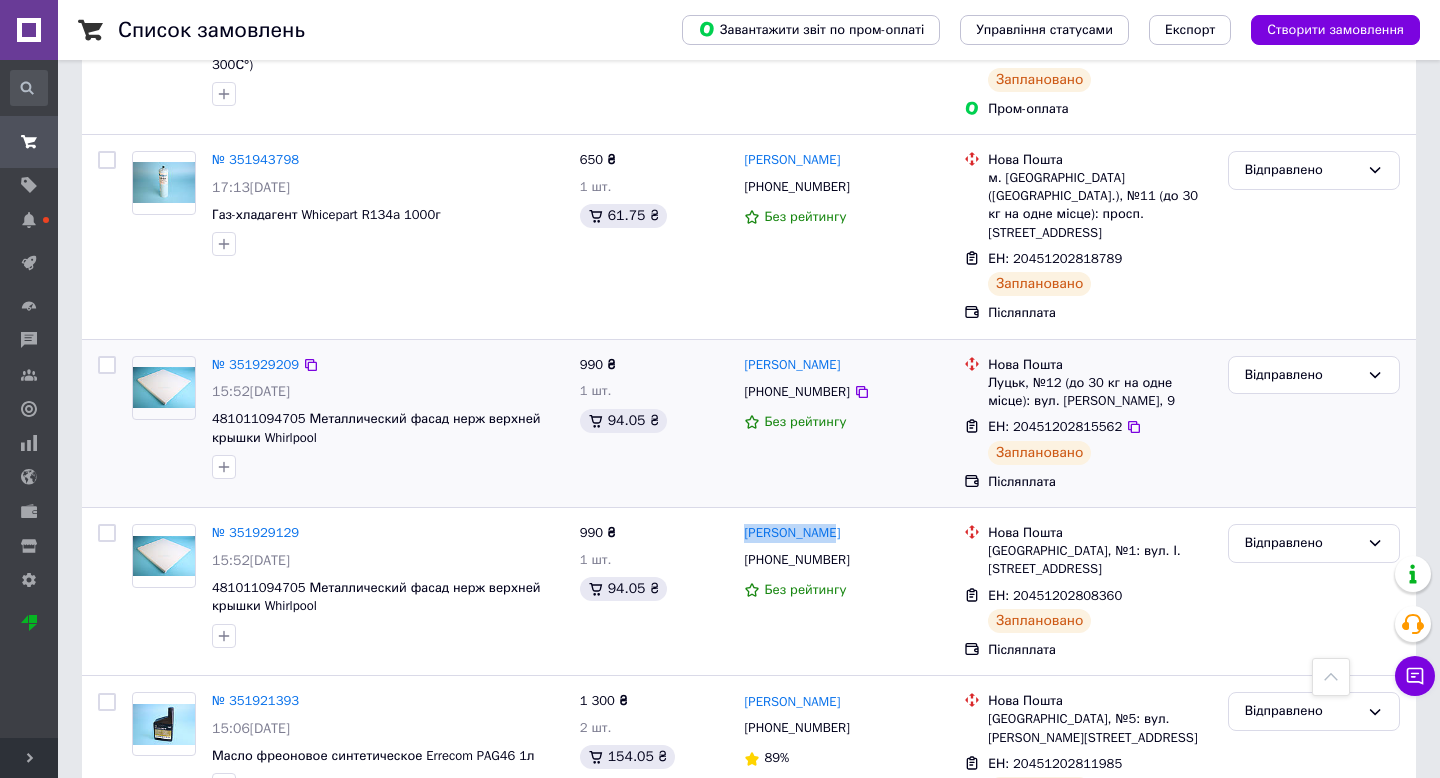 drag, startPoint x: 742, startPoint y: 295, endPoint x: 899, endPoint y: 295, distance: 157 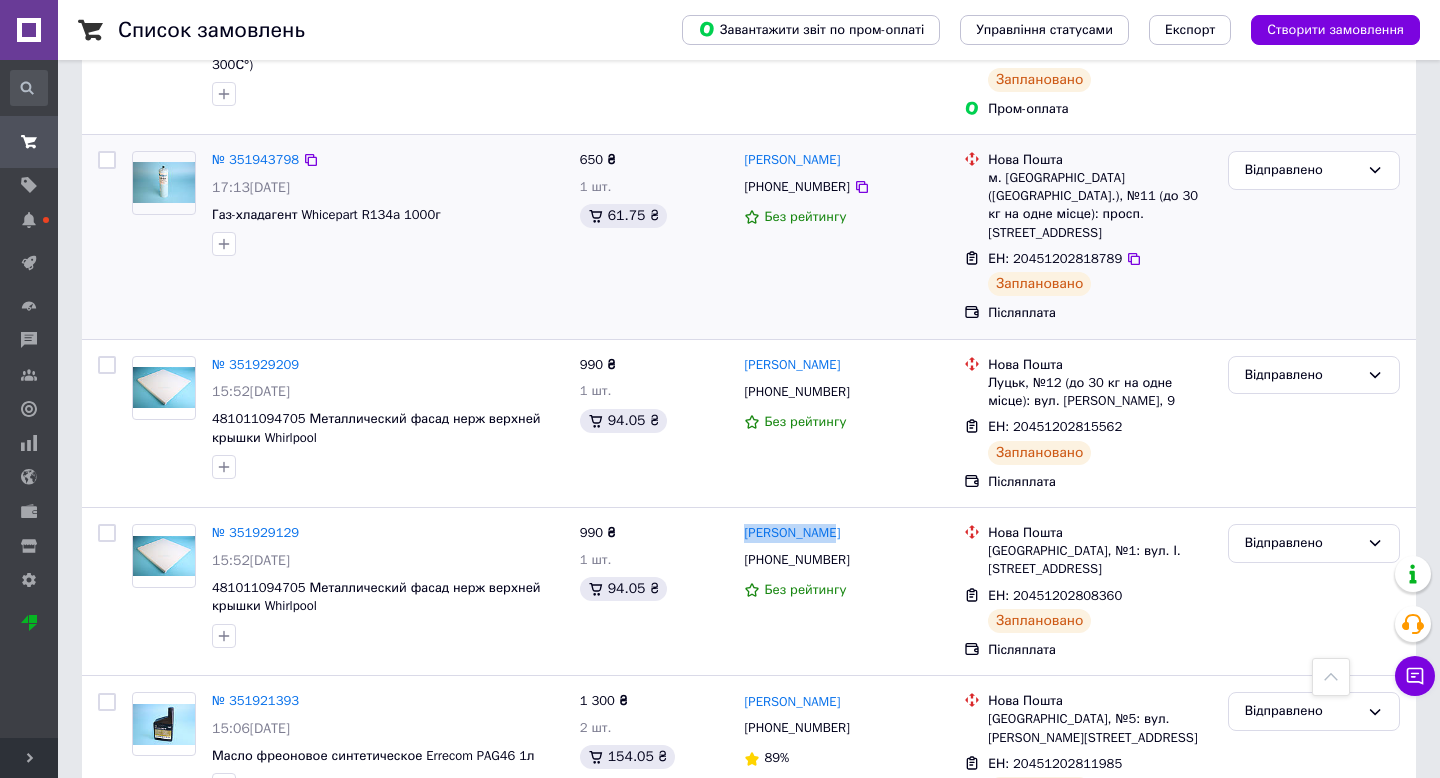 drag, startPoint x: 741, startPoint y: 106, endPoint x: 868, endPoint y: 106, distance: 127 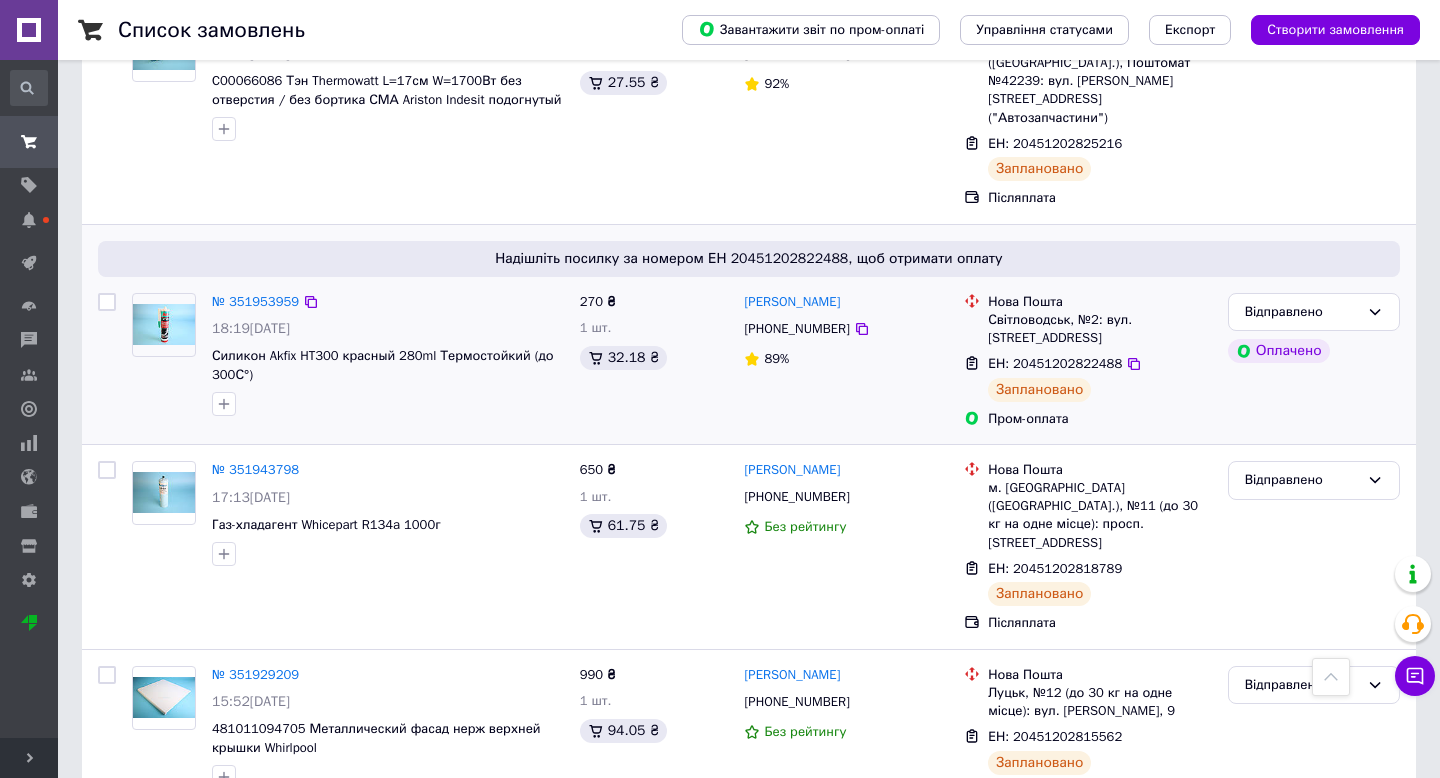 scroll, scrollTop: 931, scrollLeft: 0, axis: vertical 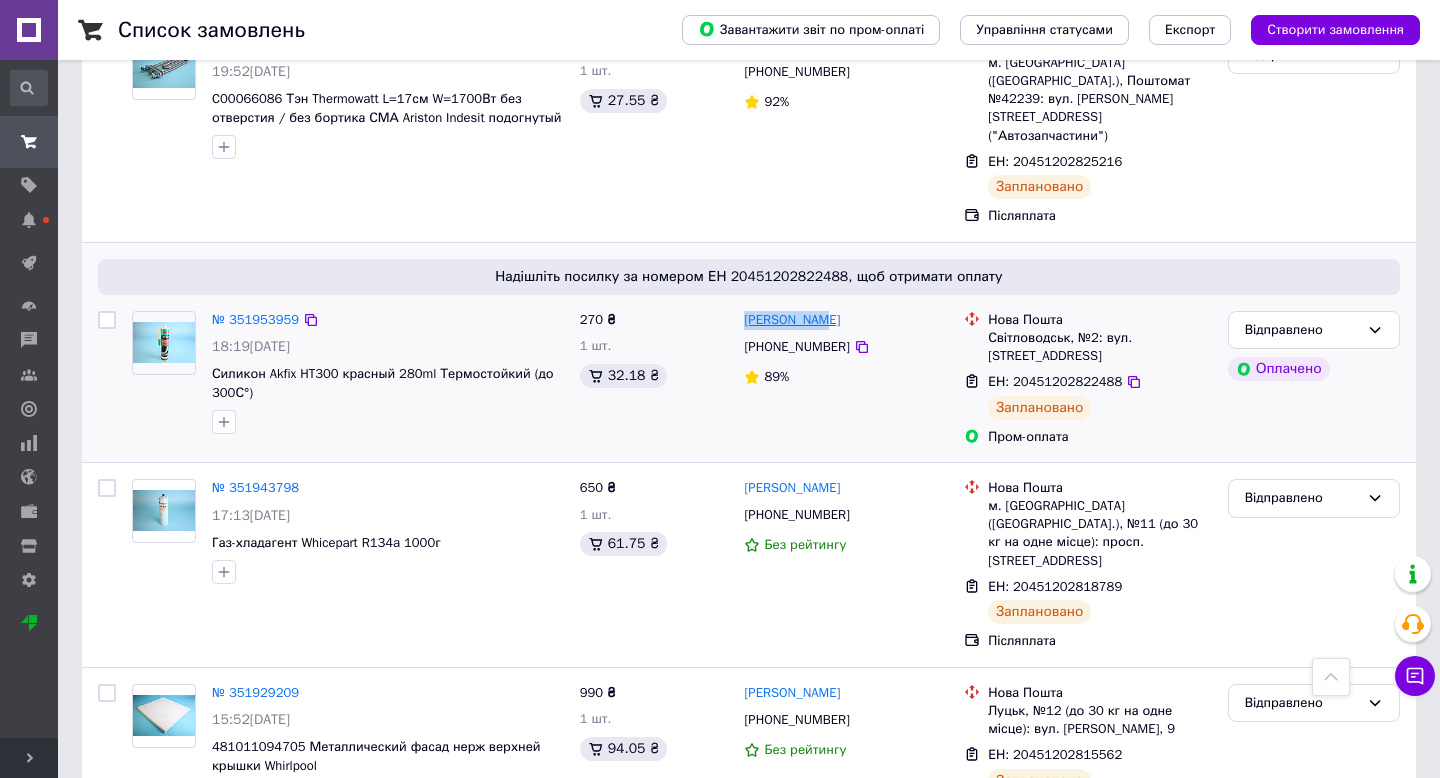 drag, startPoint x: 739, startPoint y: 273, endPoint x: 832, endPoint y: 273, distance: 93 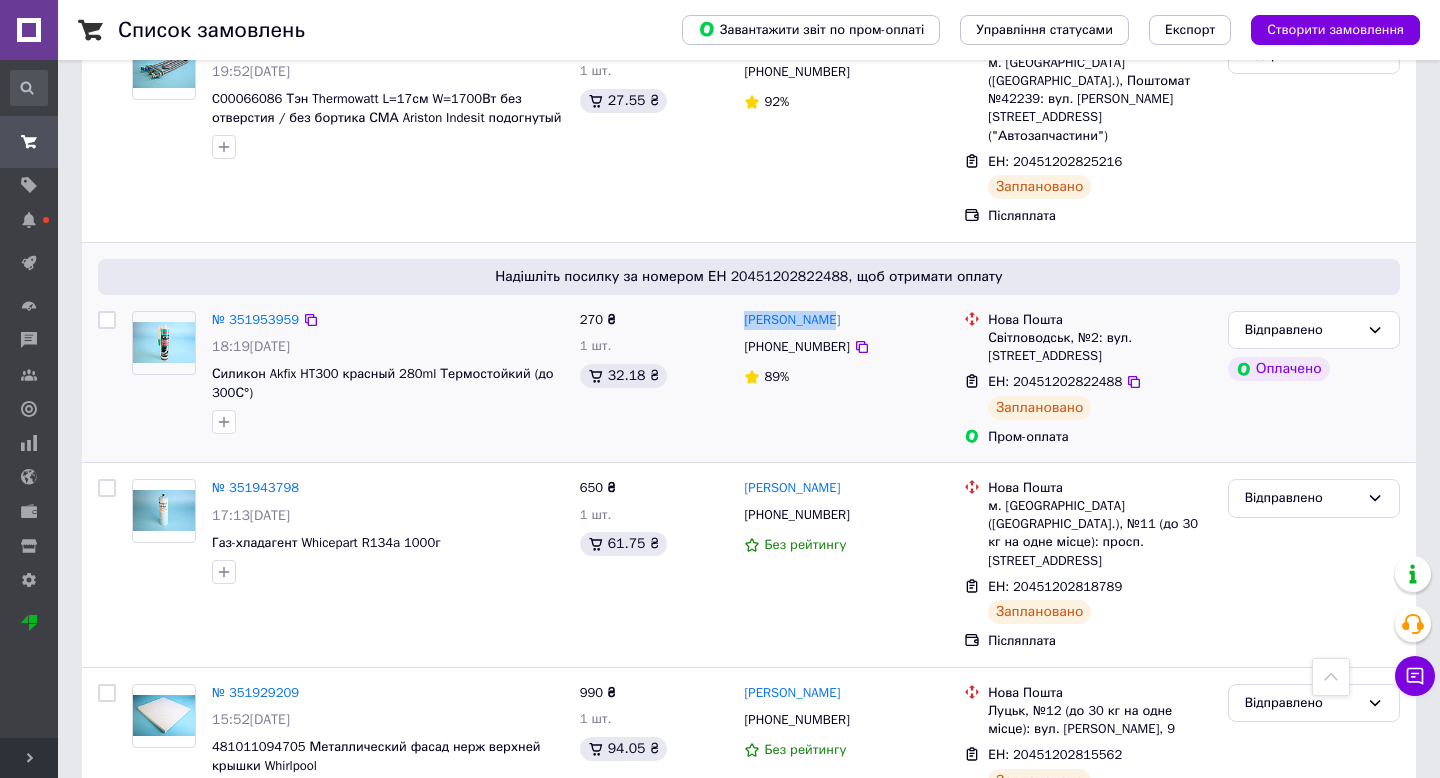 drag, startPoint x: 845, startPoint y: 270, endPoint x: 740, endPoint y: 270, distance: 105 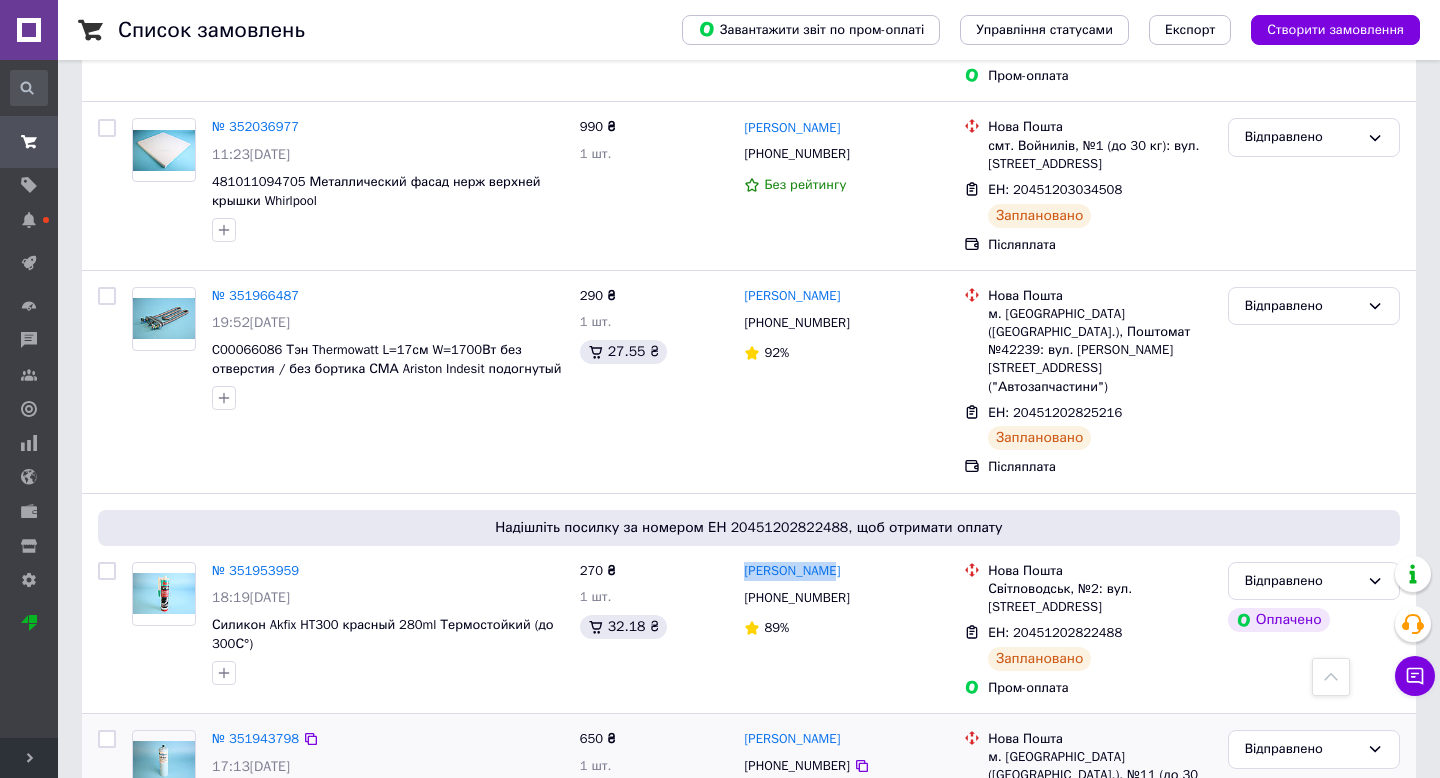 scroll, scrollTop: 655, scrollLeft: 0, axis: vertical 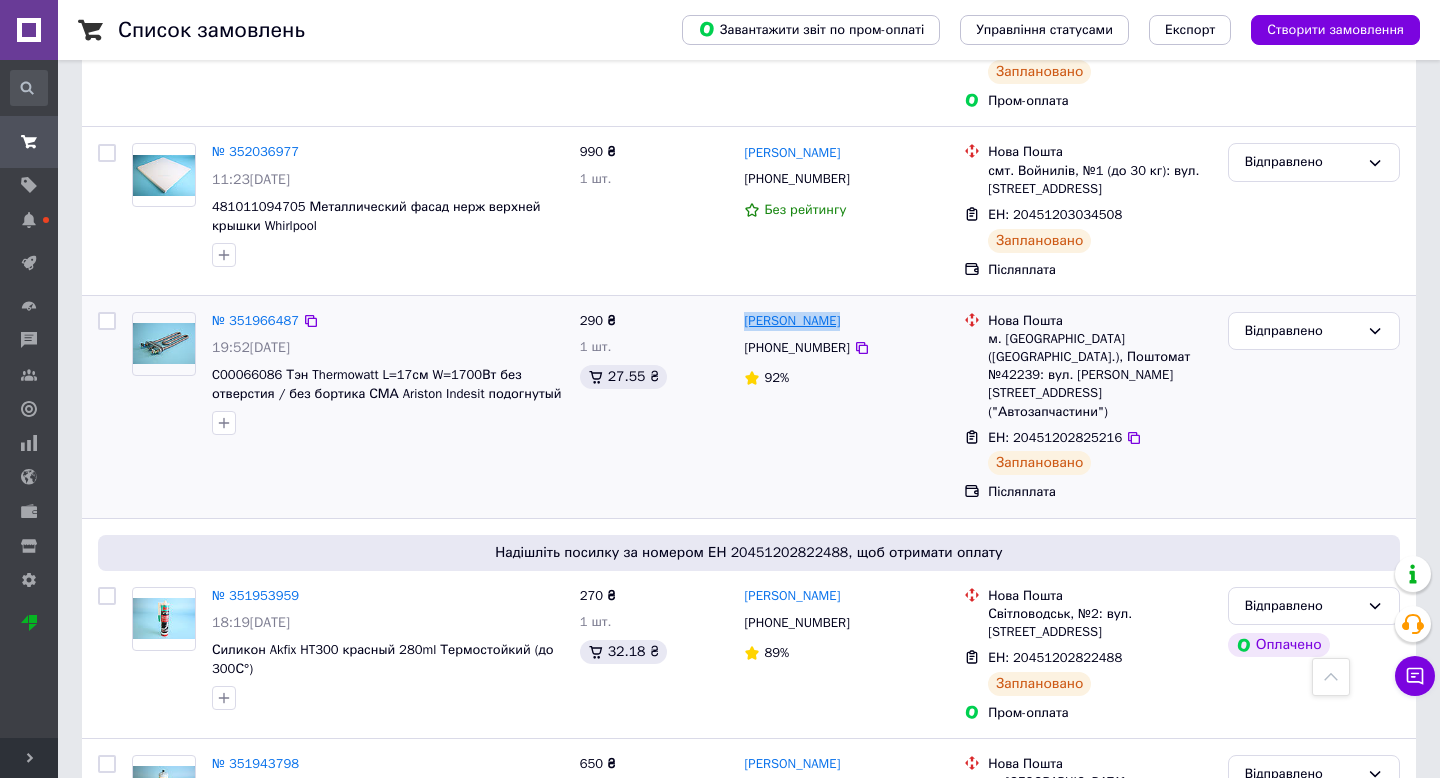 drag, startPoint x: 741, startPoint y: 286, endPoint x: 841, endPoint y: 291, distance: 100.12492 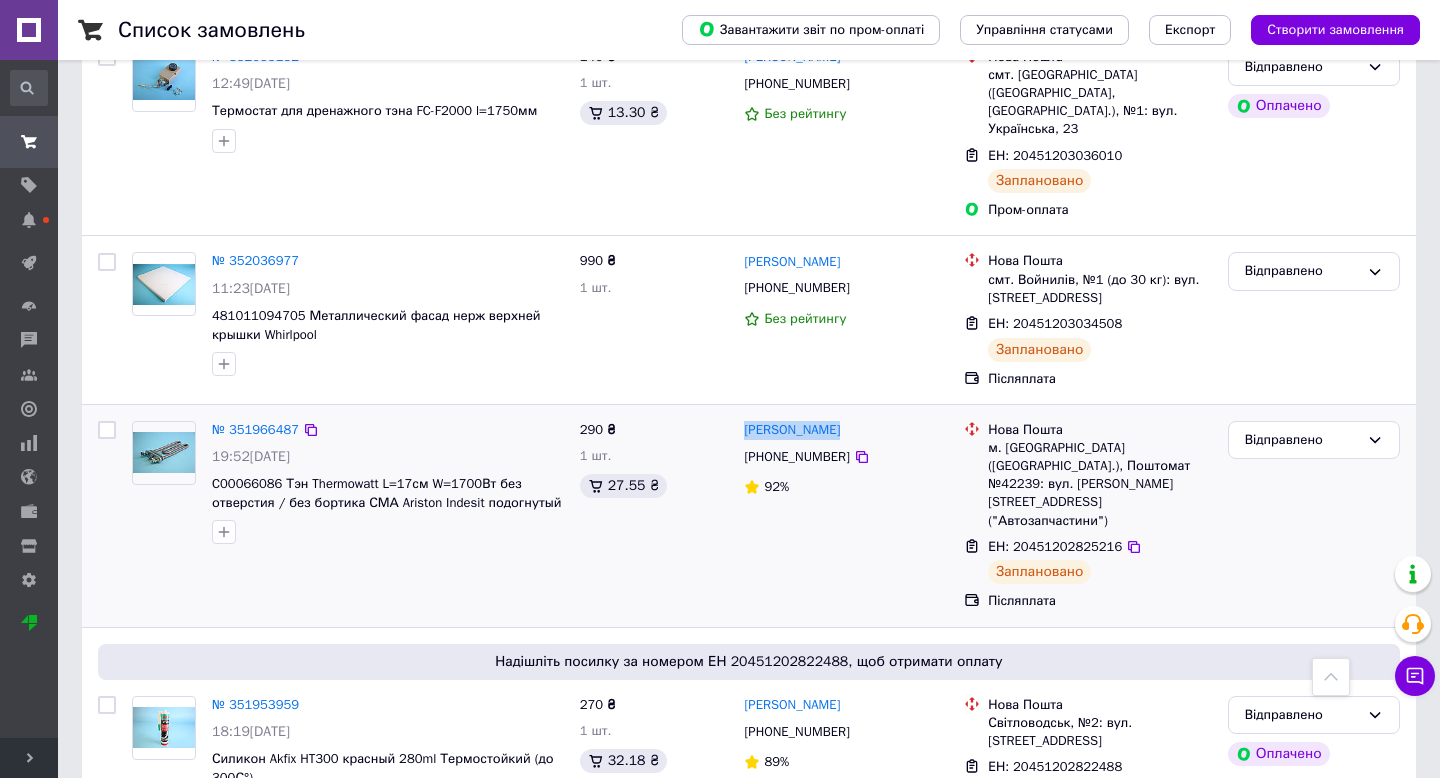 scroll, scrollTop: 432, scrollLeft: 0, axis: vertical 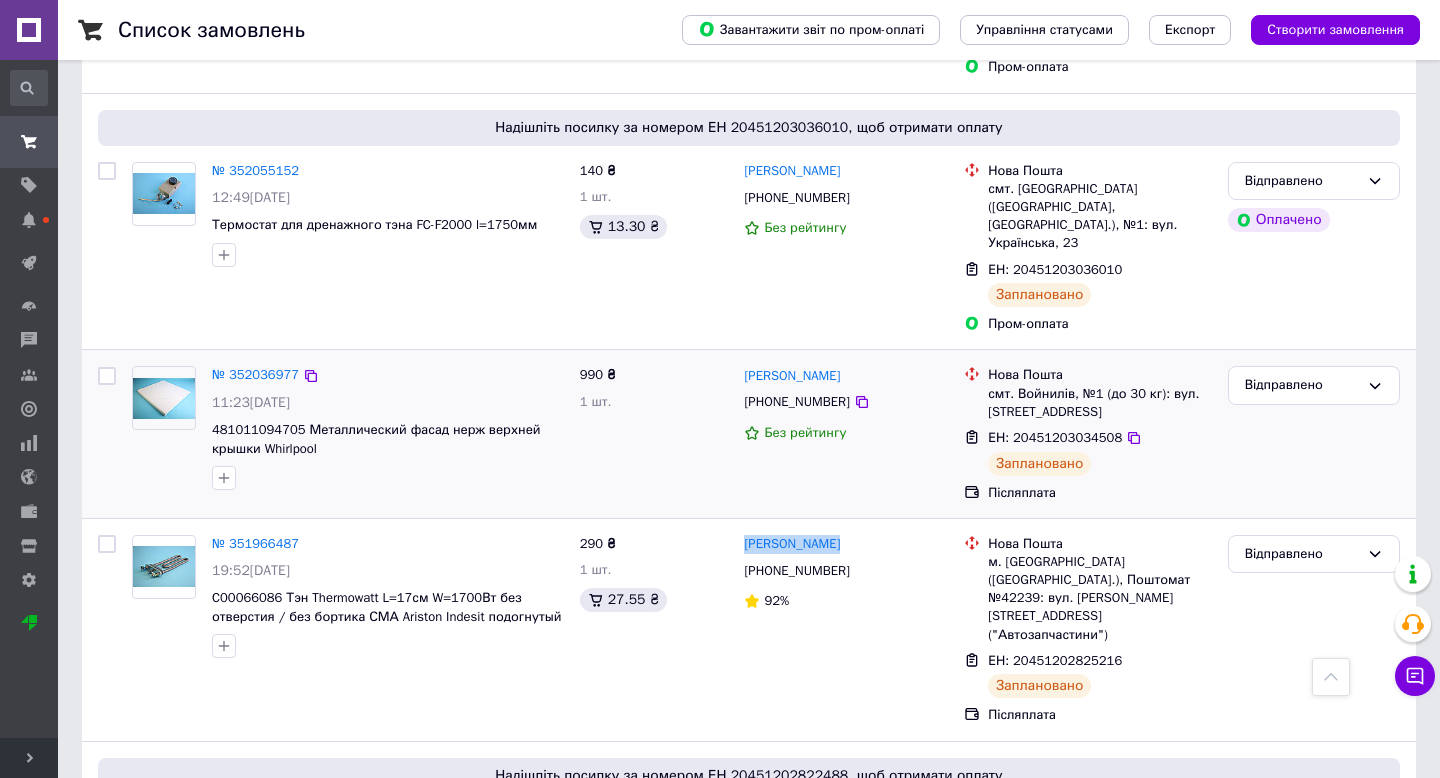 drag, startPoint x: 740, startPoint y: 340, endPoint x: 882, endPoint y: 344, distance: 142.05632 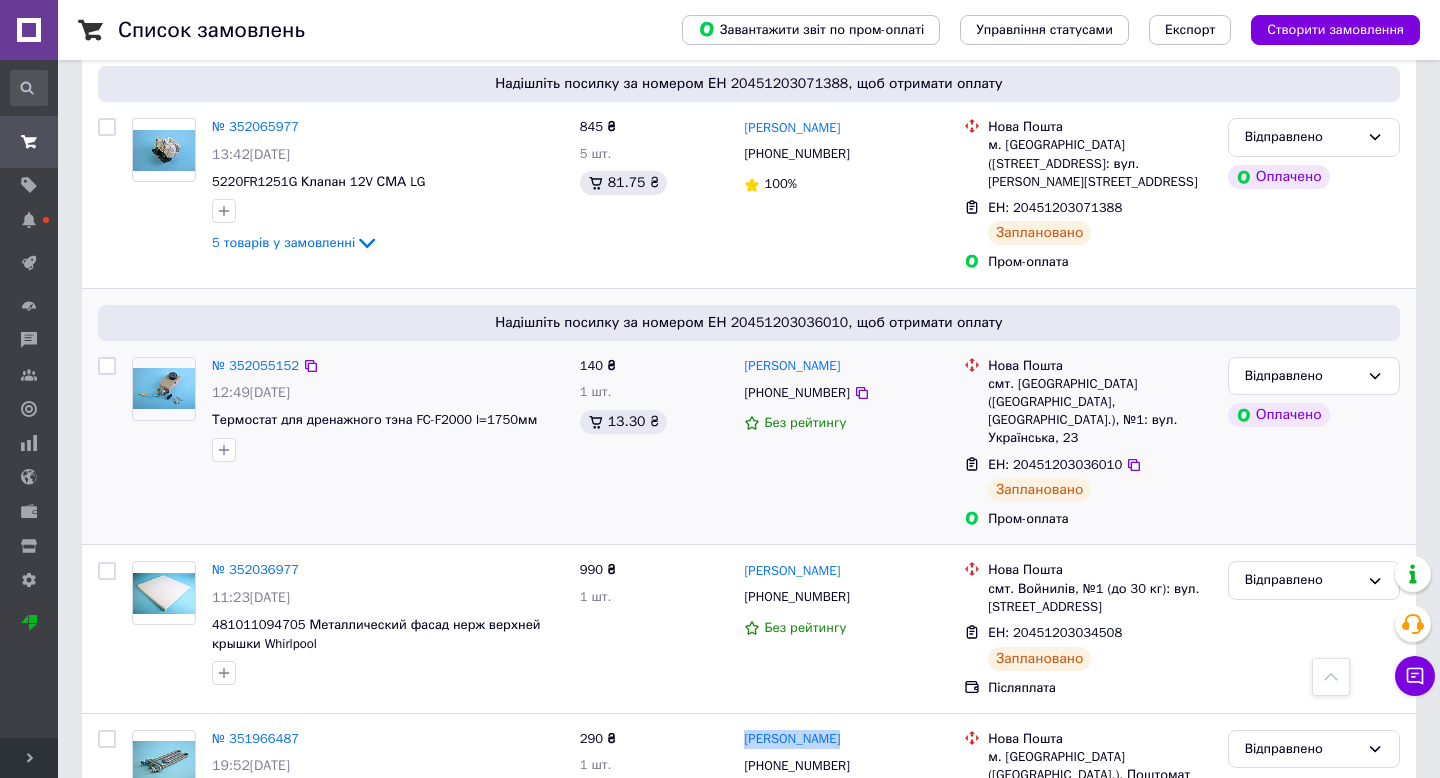 scroll, scrollTop: 184, scrollLeft: 0, axis: vertical 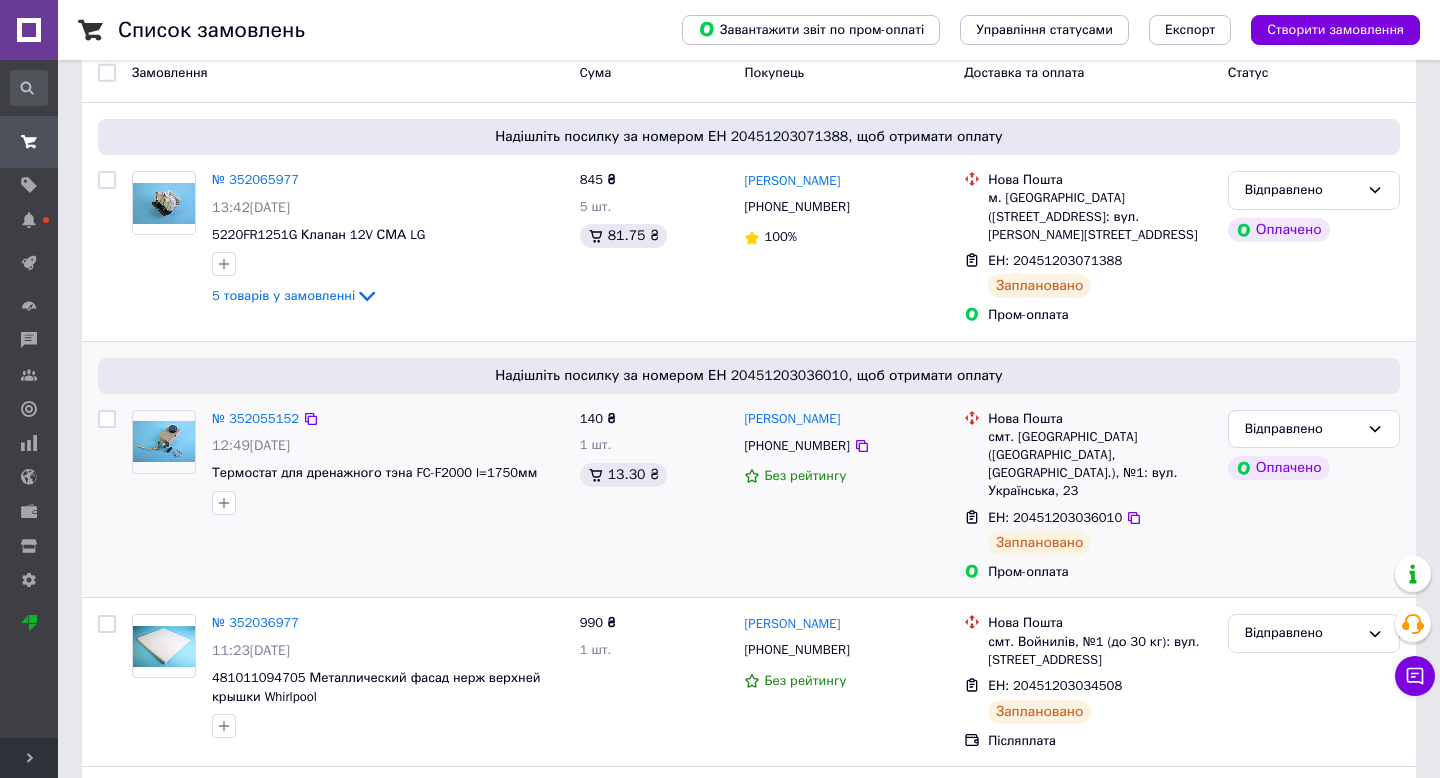 drag, startPoint x: 737, startPoint y: 401, endPoint x: 893, endPoint y: 401, distance: 156 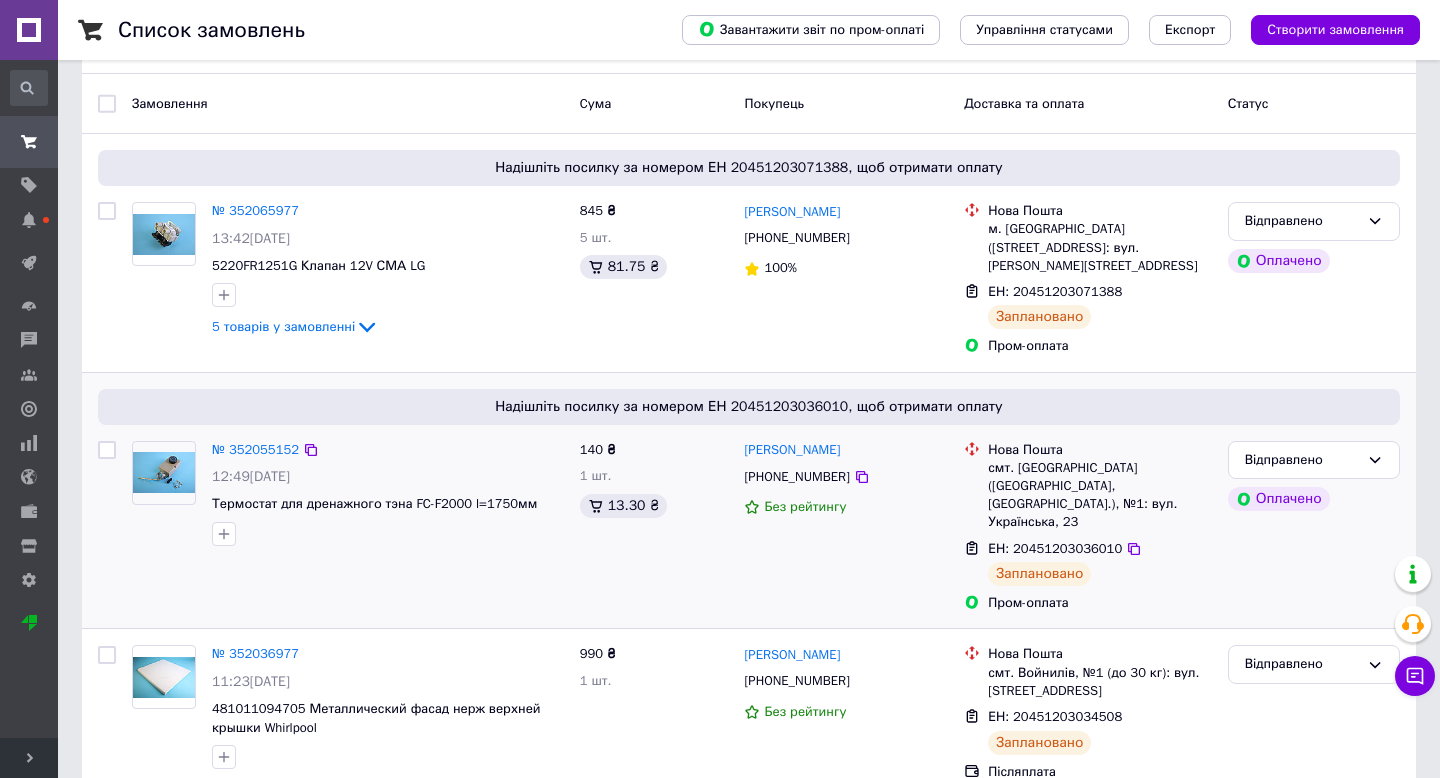 scroll, scrollTop: 0, scrollLeft: 0, axis: both 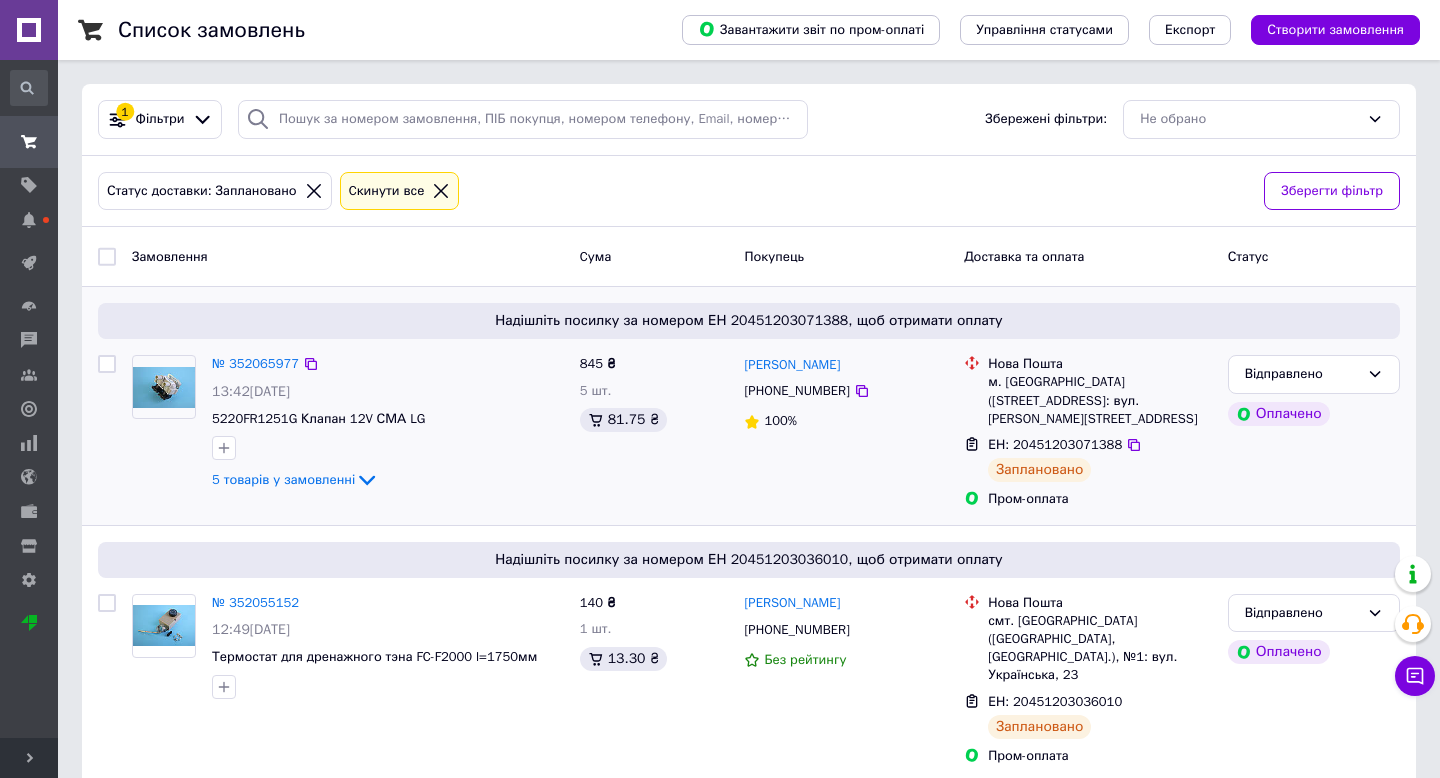 drag, startPoint x: 741, startPoint y: 370, endPoint x: 883, endPoint y: 370, distance: 142 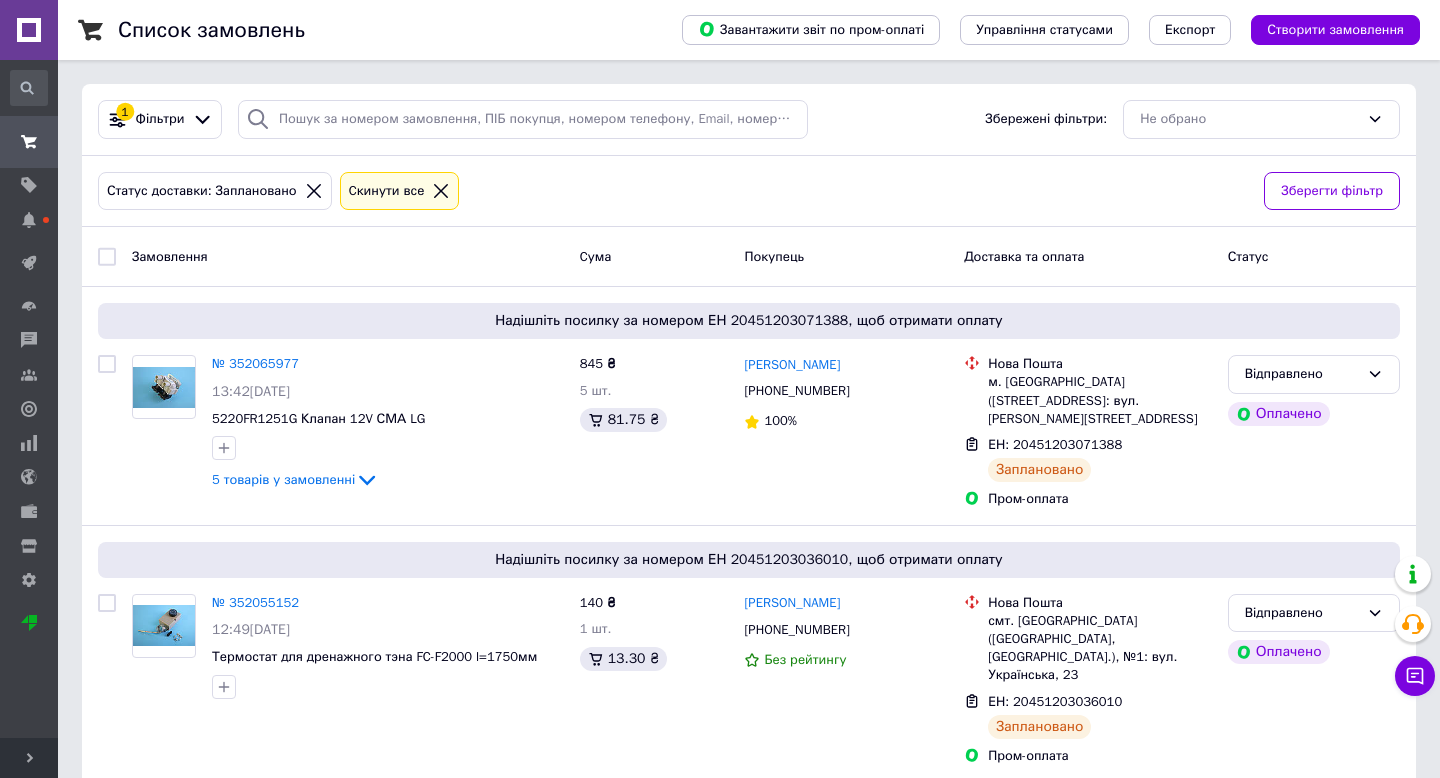 click on "Замовлення Cума Покупець Доставка та оплата Статус" at bounding box center (749, 257) 